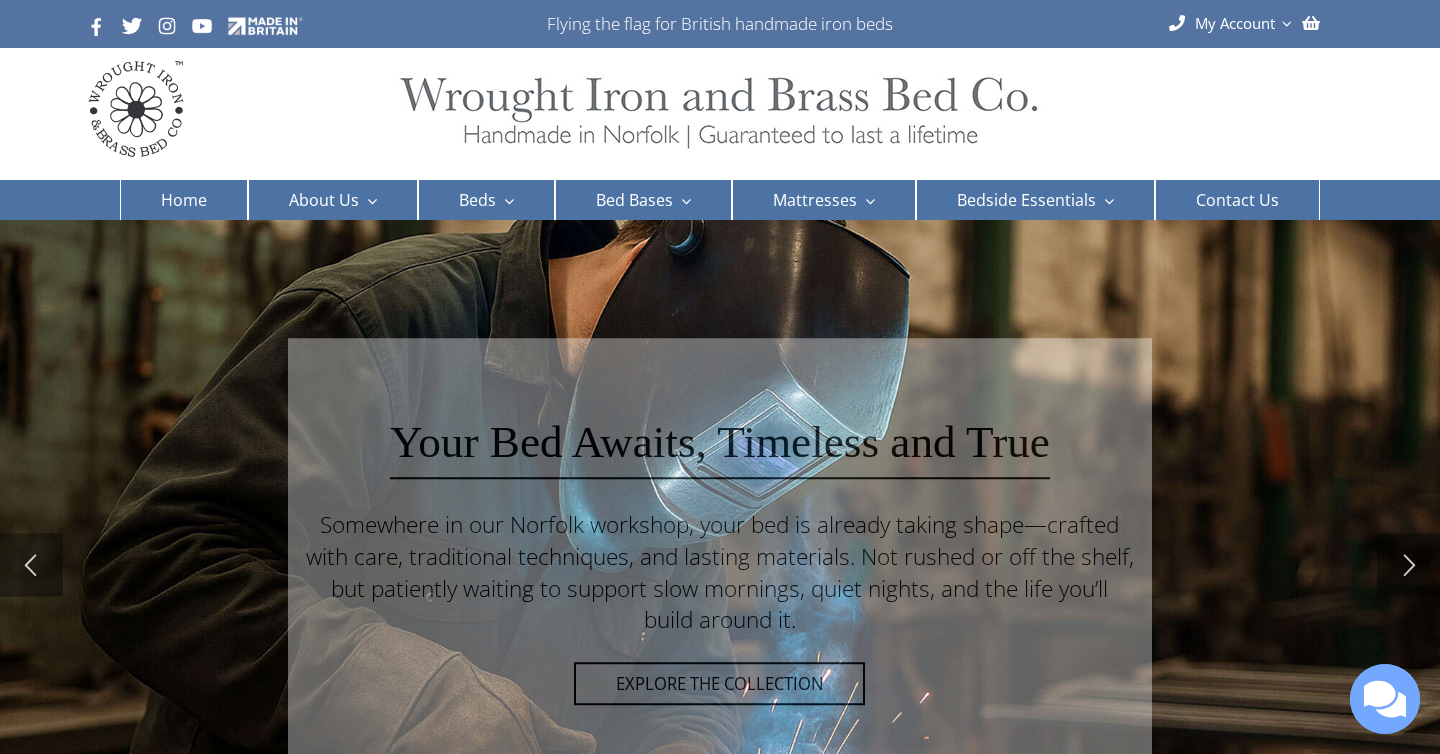 scroll, scrollTop: 0, scrollLeft: 0, axis: both 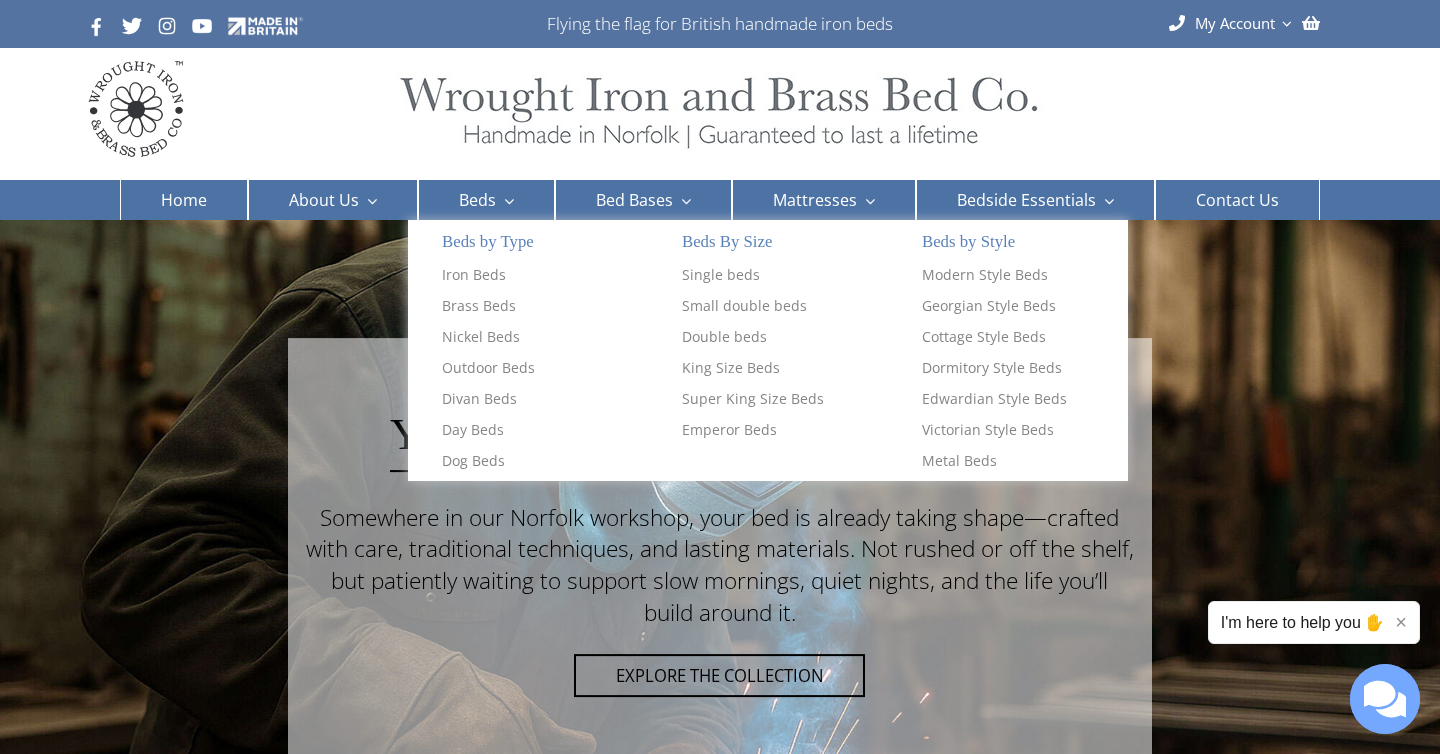 click on "Beds" at bounding box center (486, 200) 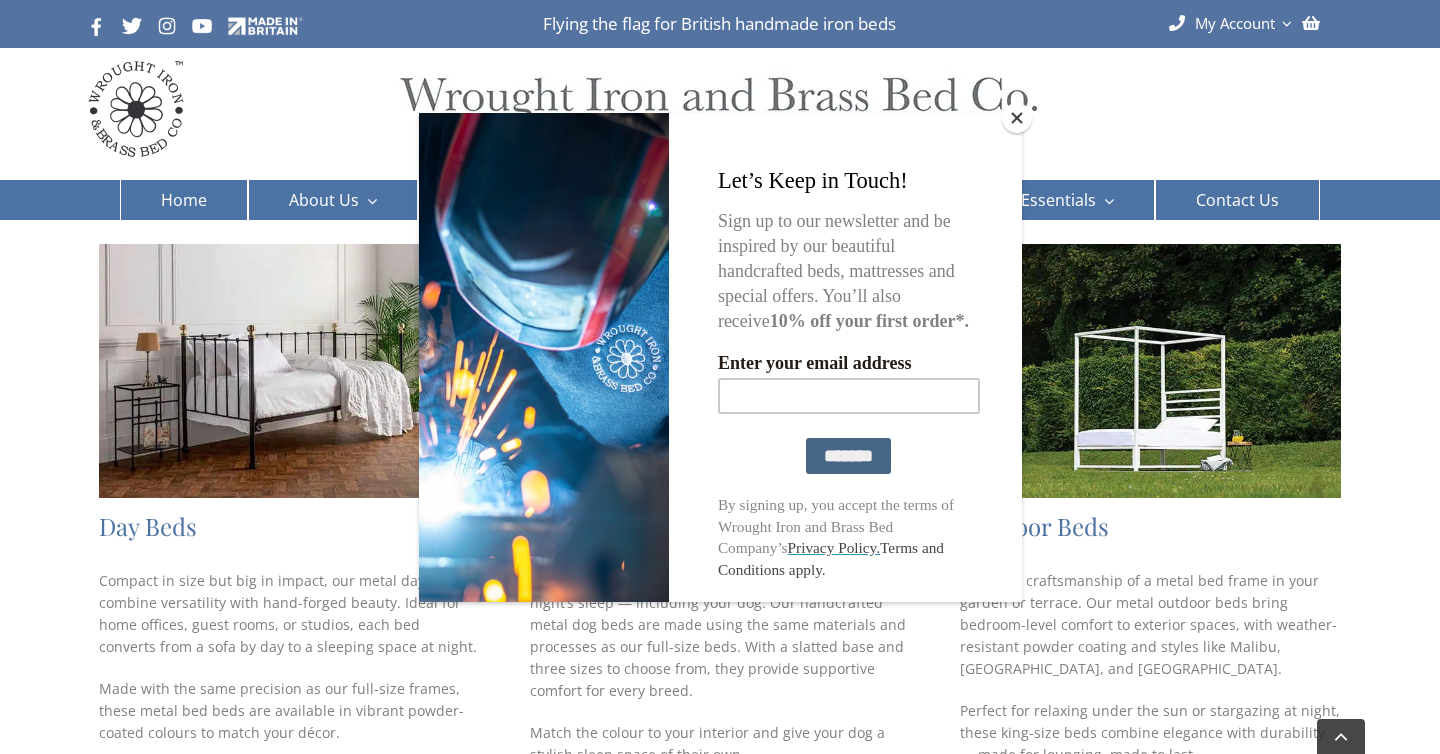 scroll, scrollTop: 1035, scrollLeft: 0, axis: vertical 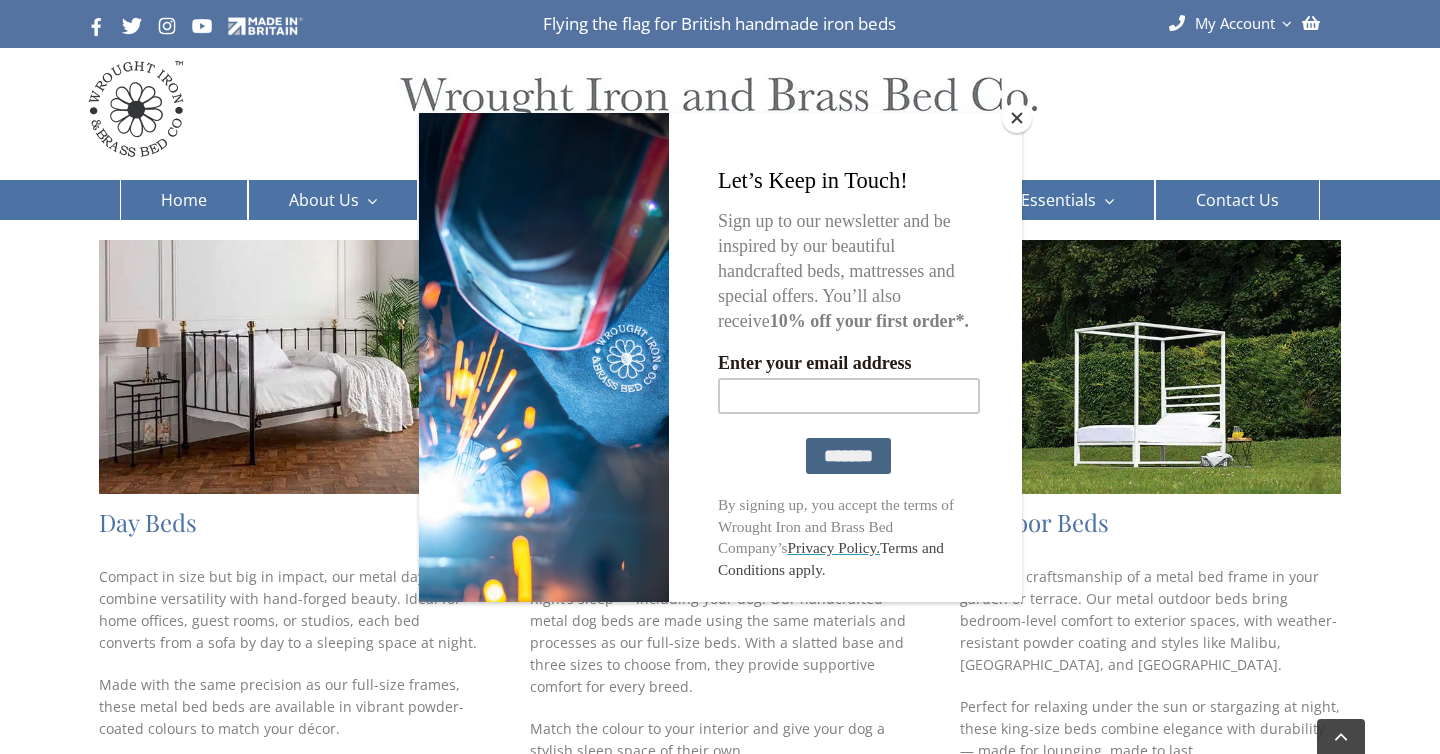 click at bounding box center (720, 377) 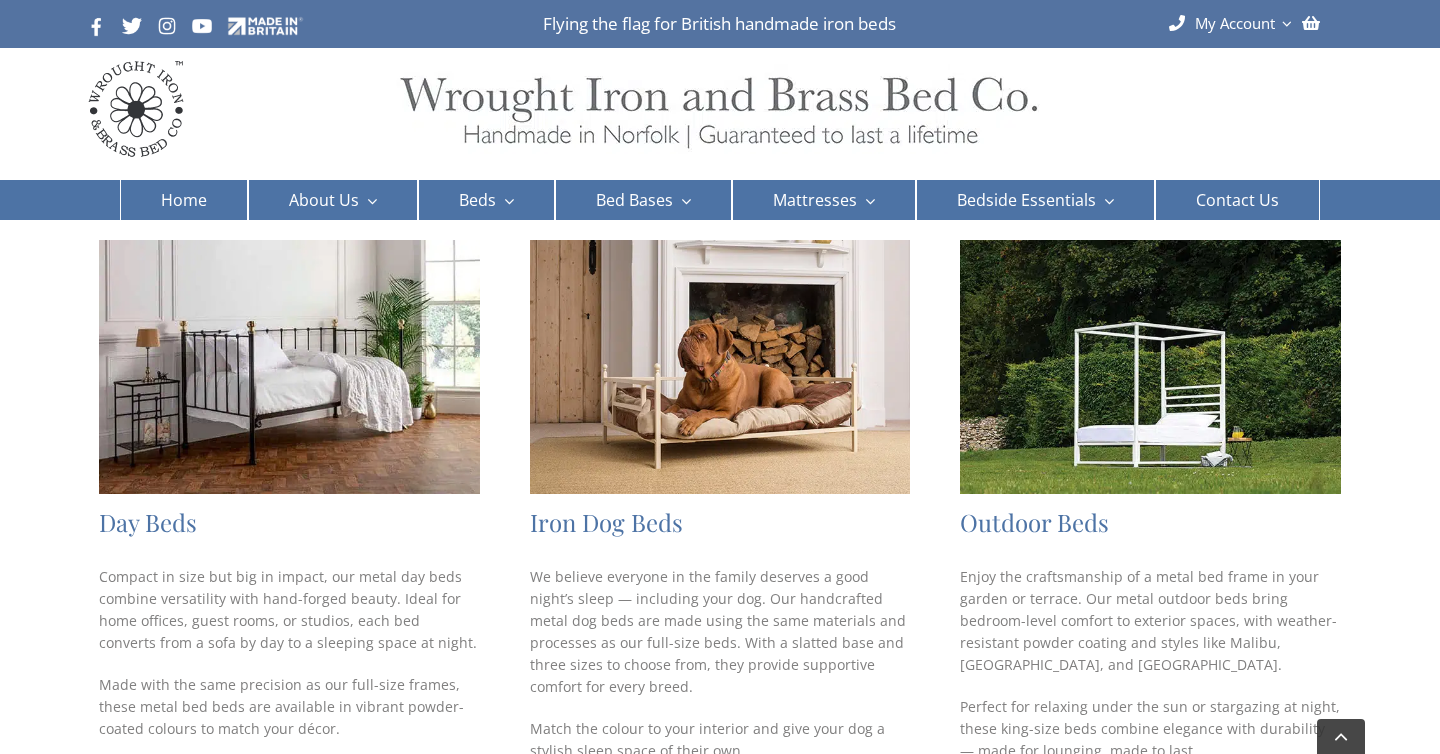 click on "Shop day beds" at bounding box center (148, 770) 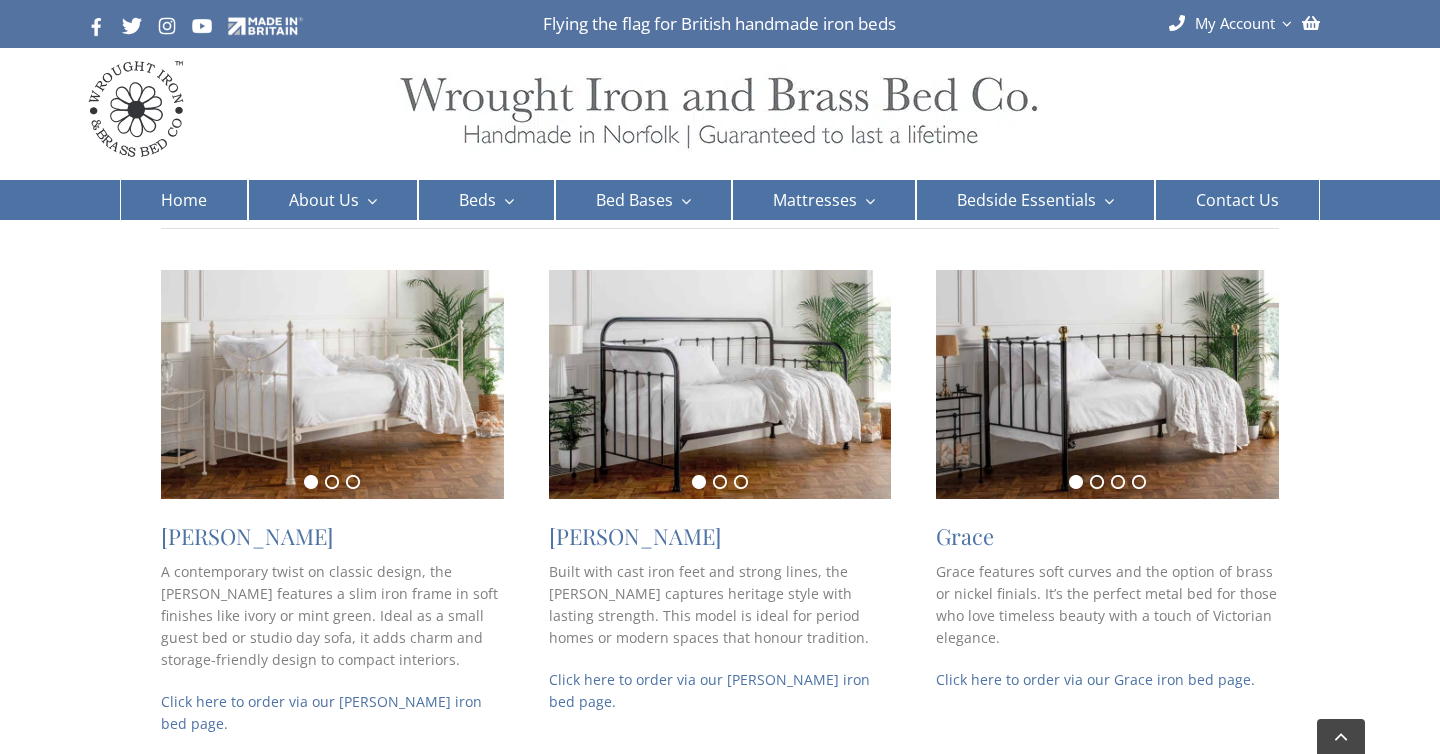 scroll, scrollTop: 403, scrollLeft: 0, axis: vertical 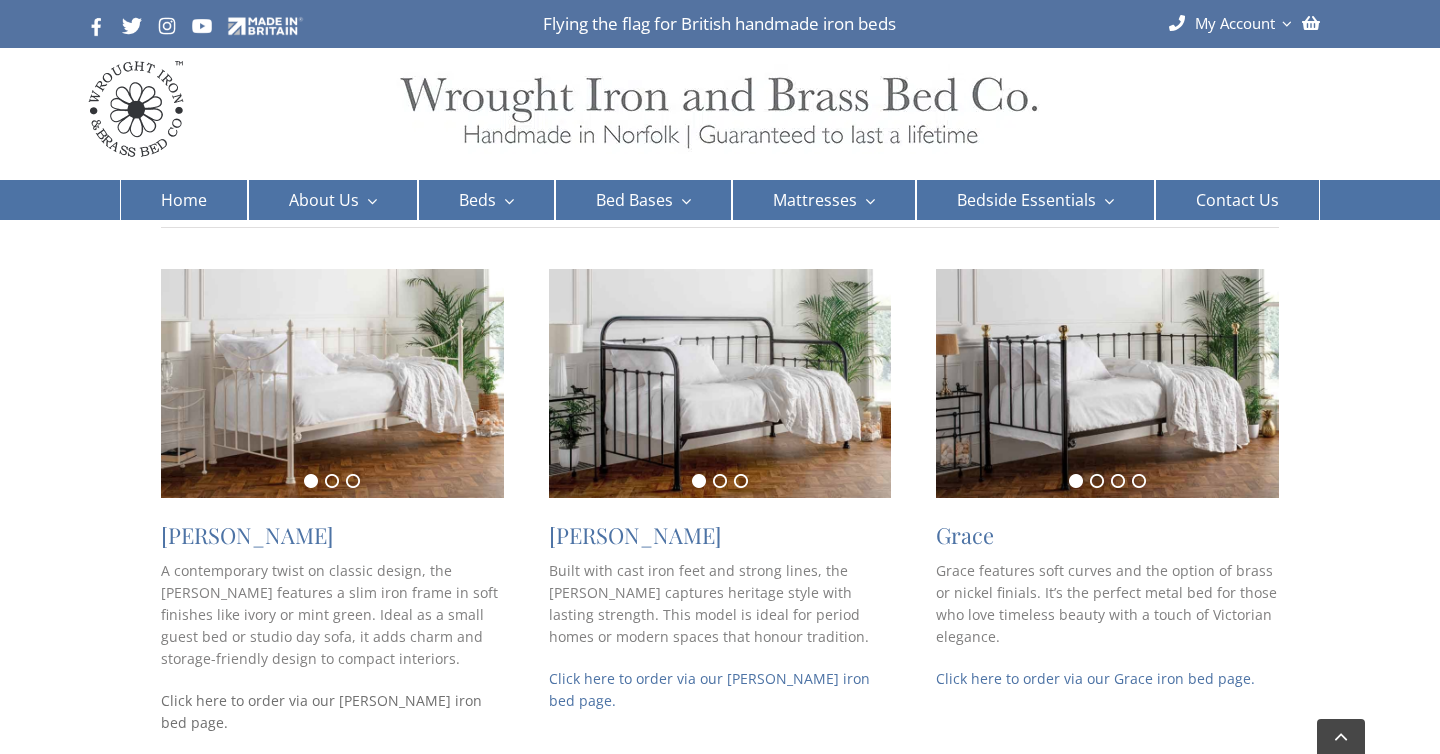 click on "Click here to order via our Emily iron bed page." at bounding box center (321, 711) 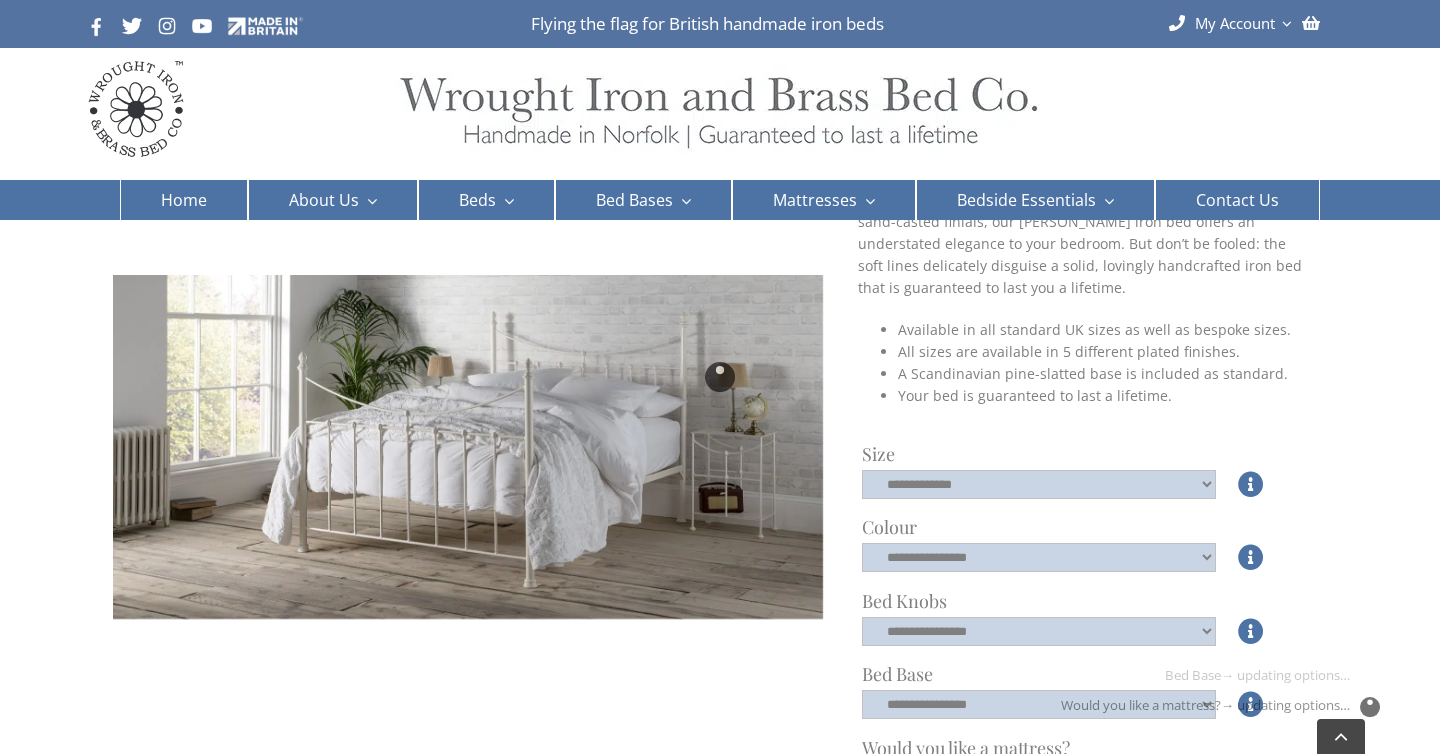 scroll, scrollTop: 227, scrollLeft: 0, axis: vertical 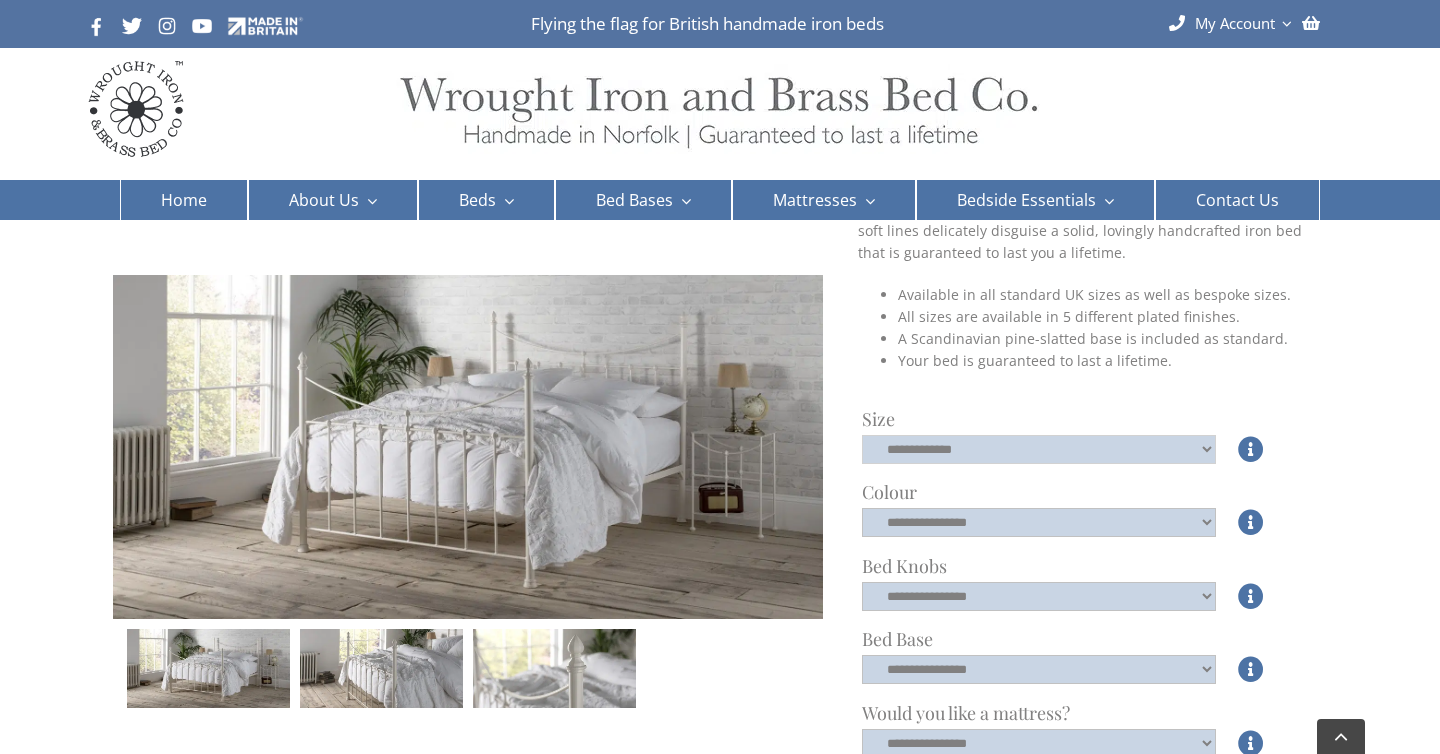 click on "**********" 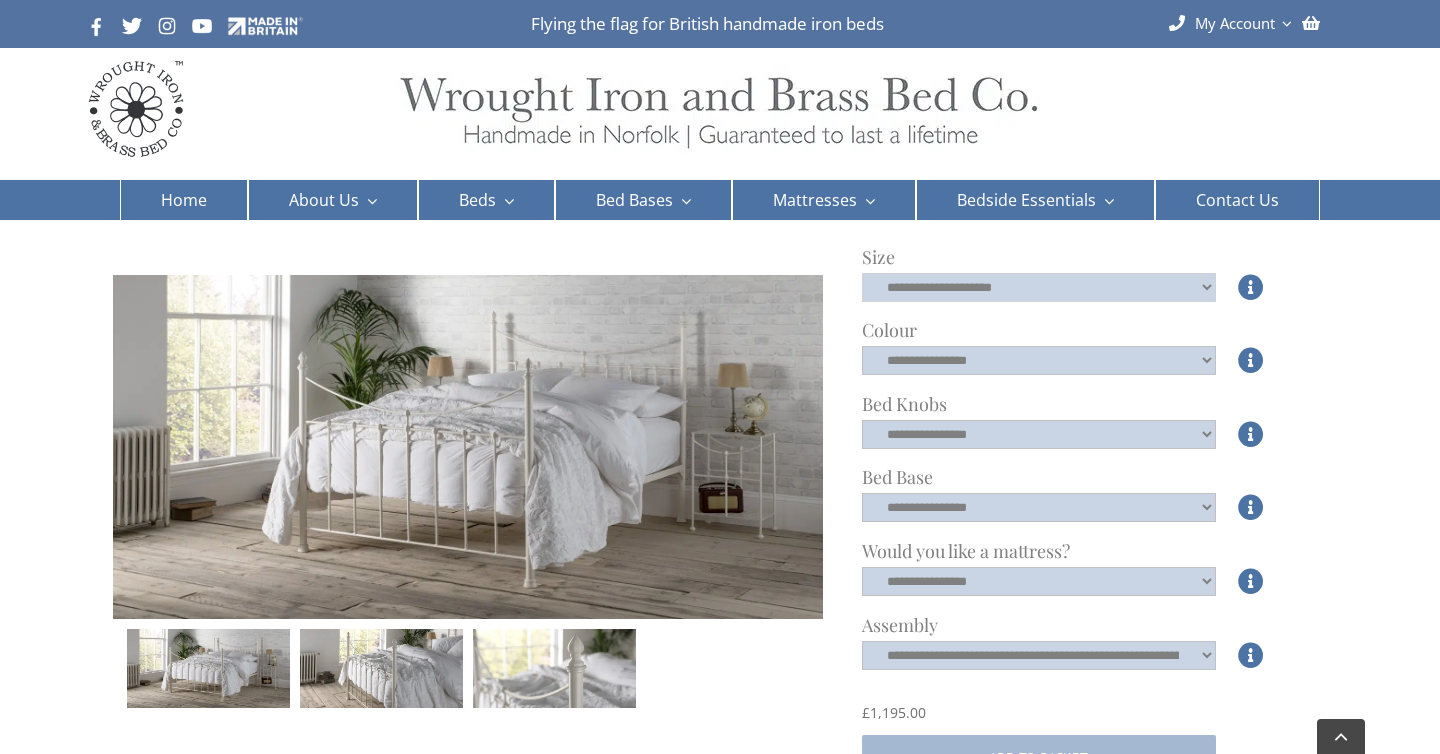 scroll, scrollTop: 390, scrollLeft: 0, axis: vertical 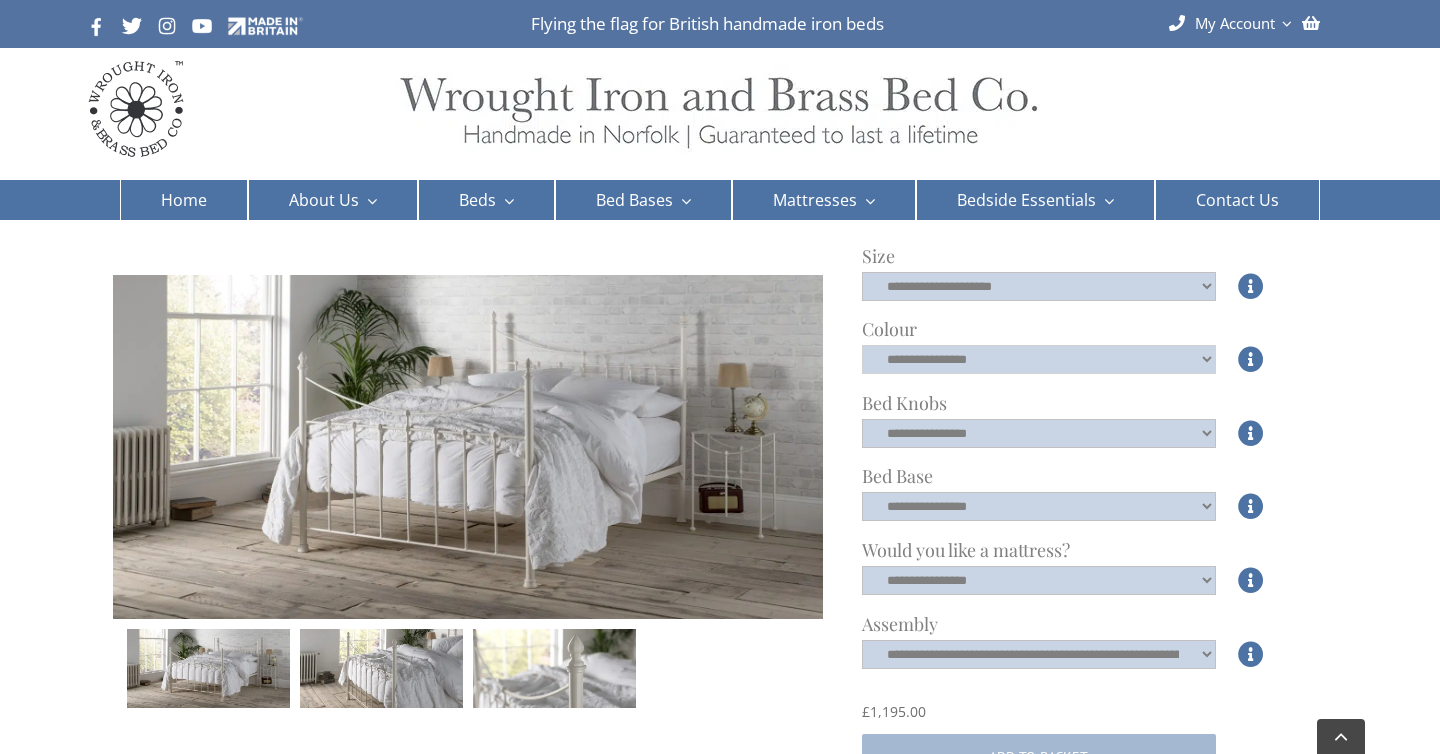 click on "**********" 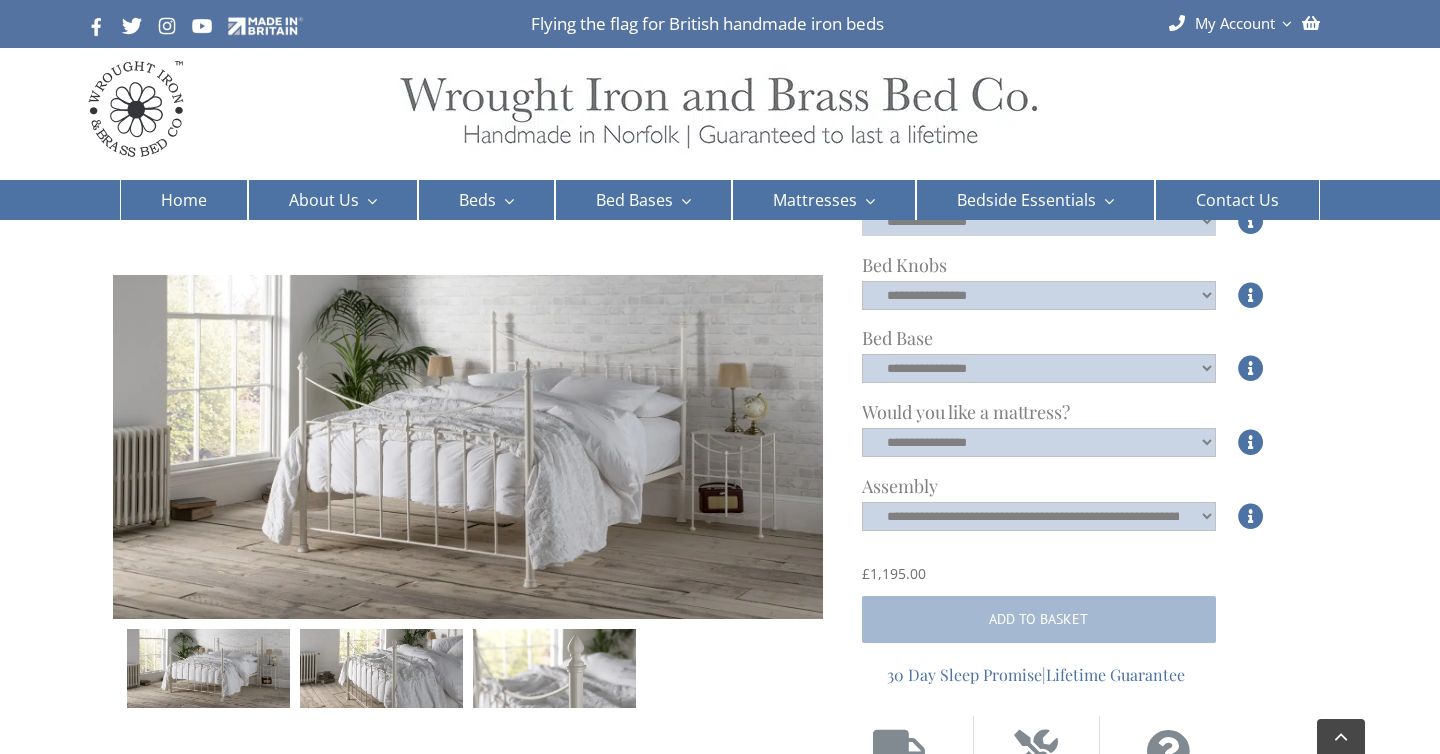 scroll, scrollTop: 522, scrollLeft: 0, axis: vertical 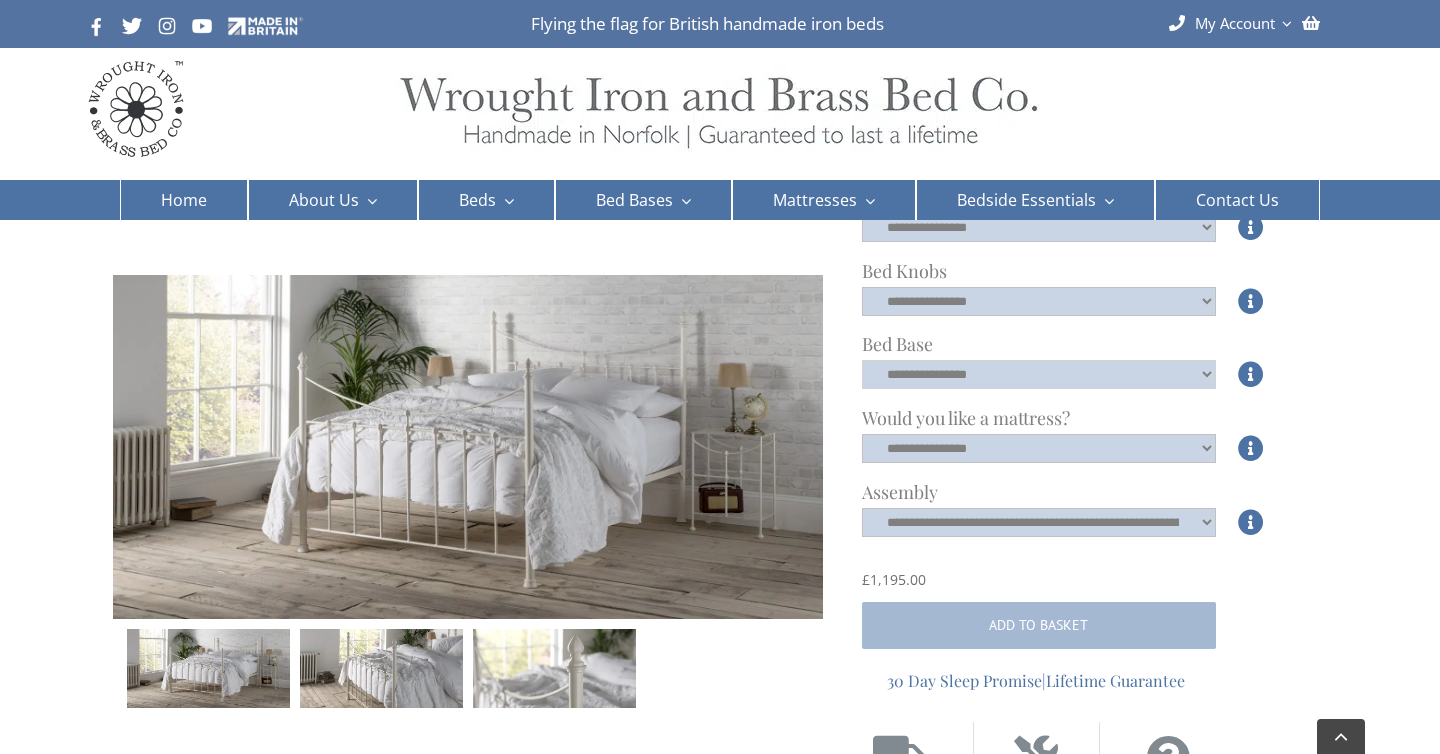 click on "**********" 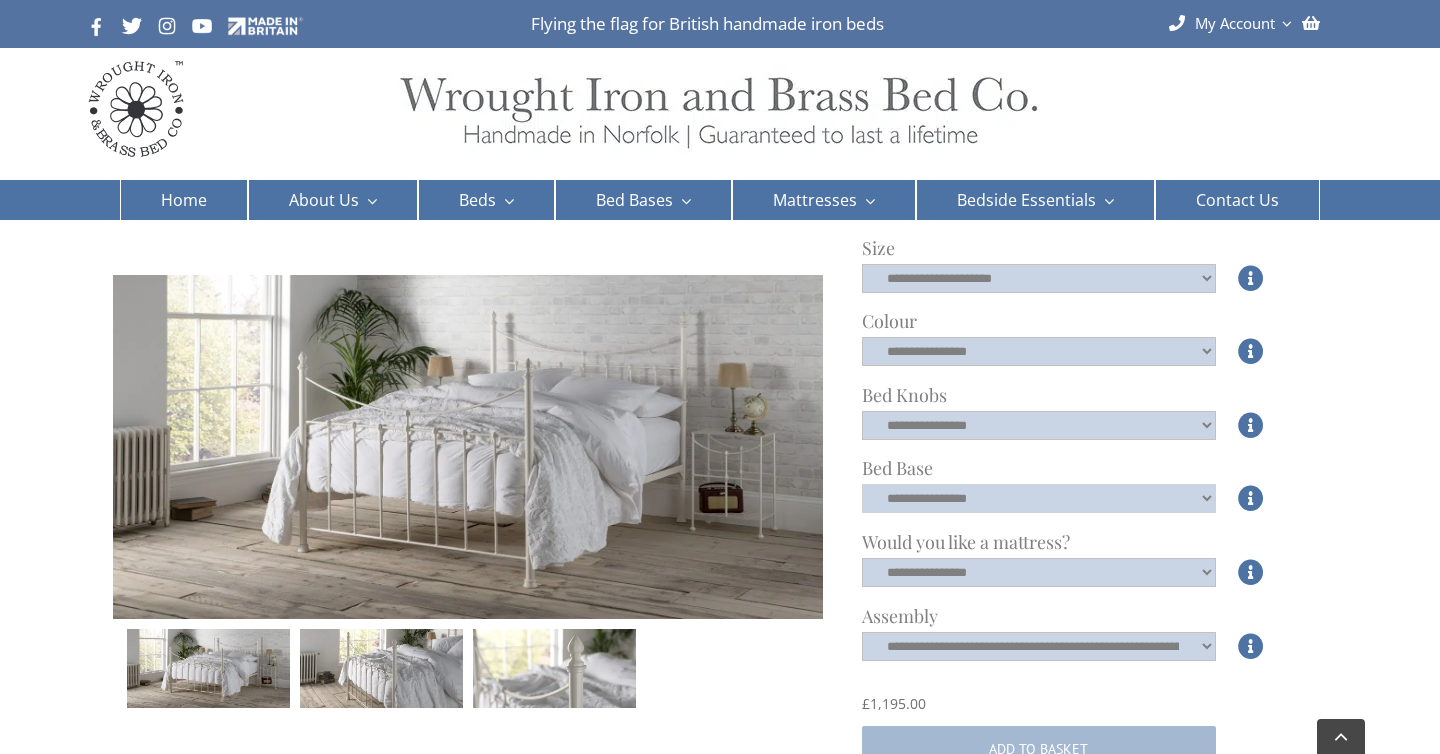 scroll, scrollTop: 404, scrollLeft: 0, axis: vertical 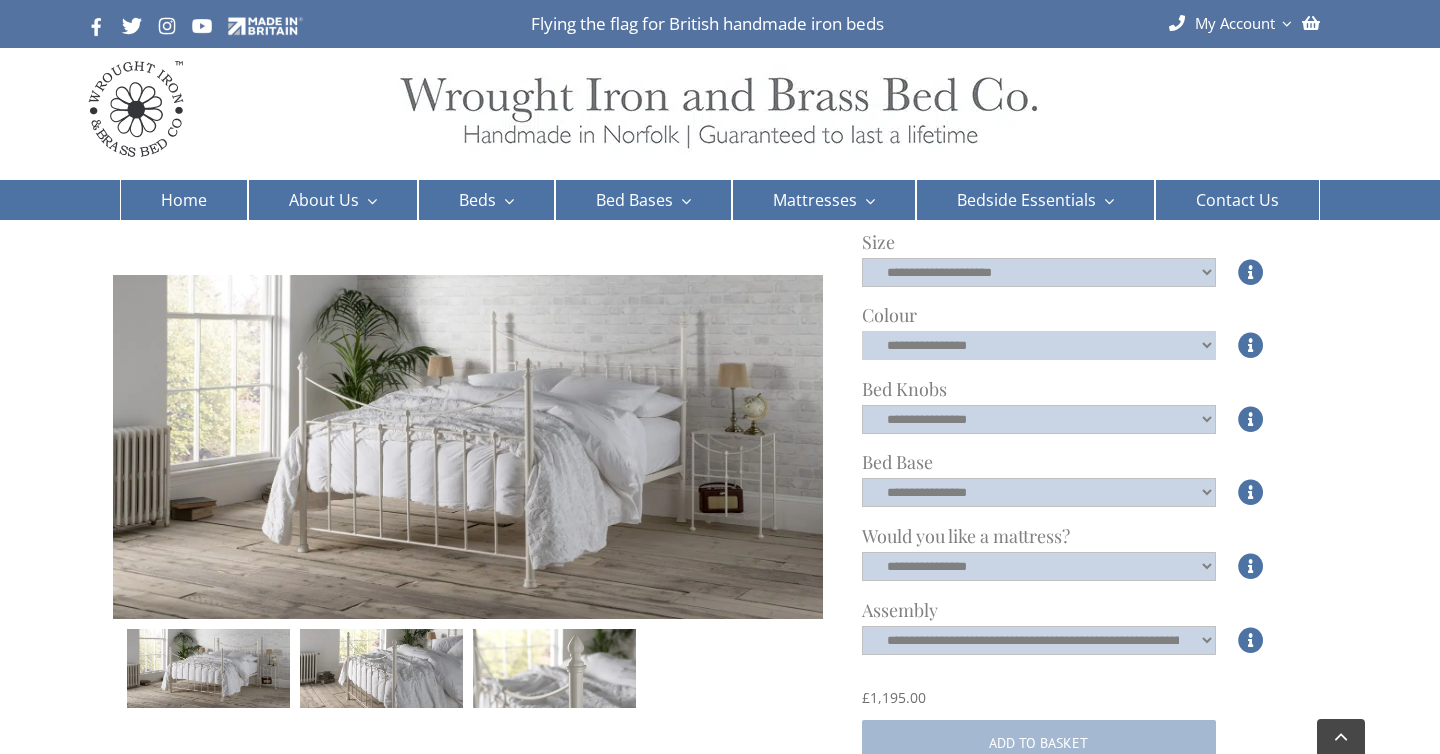 click on "**********" 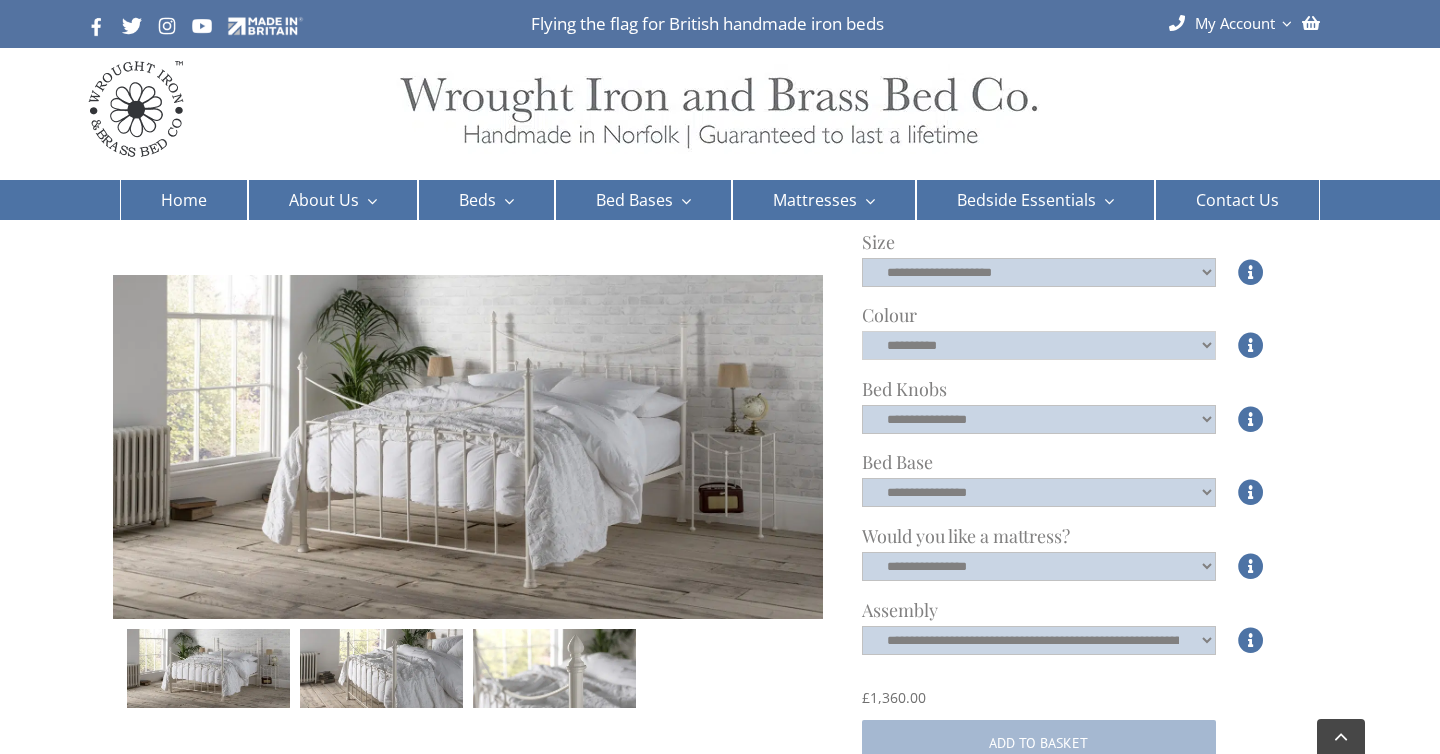 click on "**********" 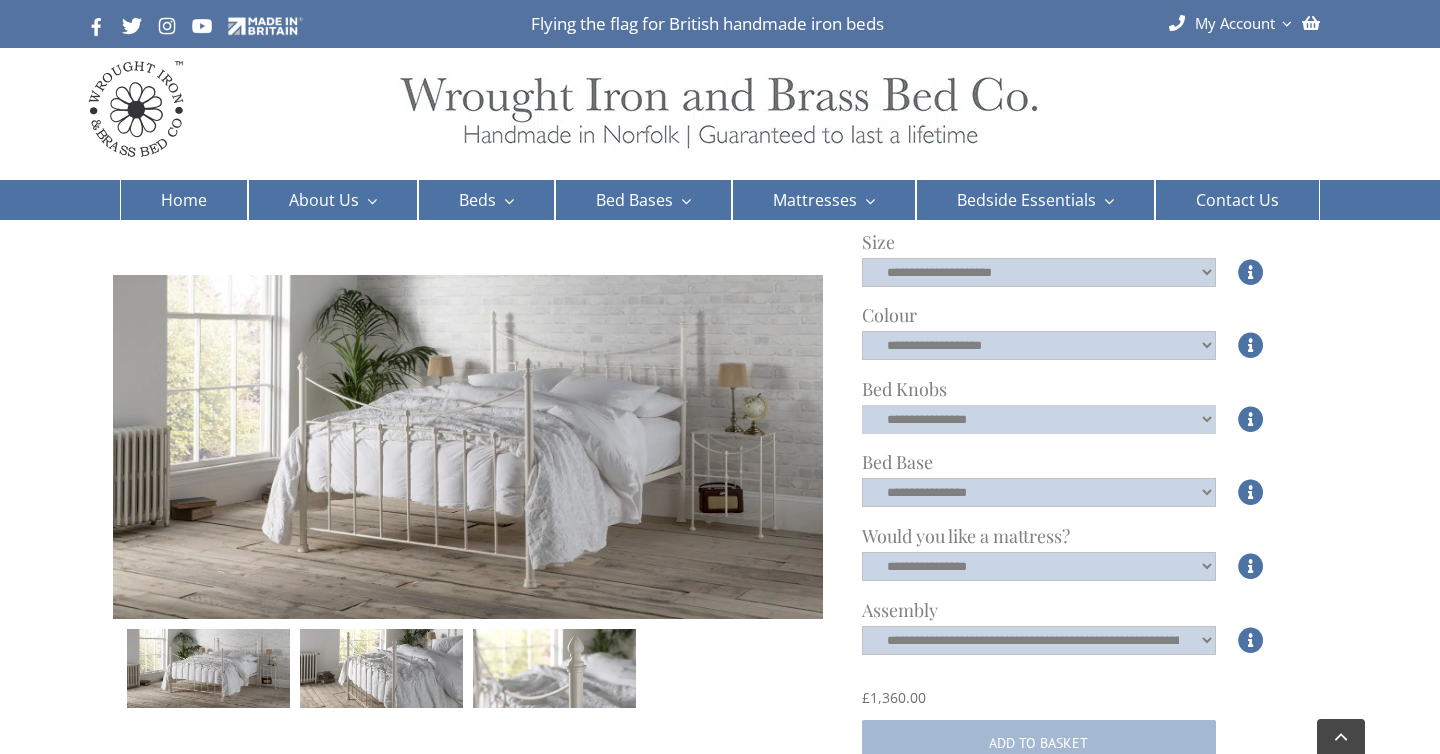 click on "**********" 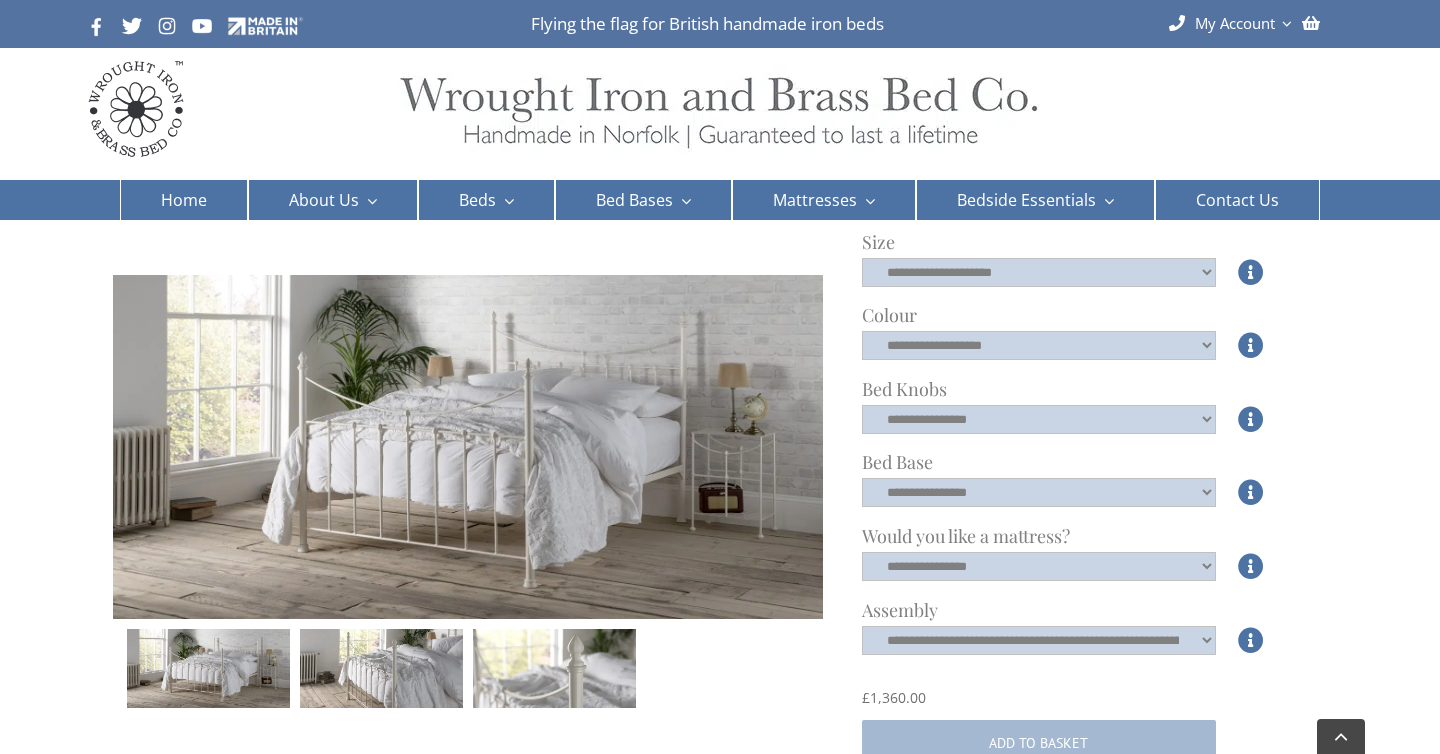 click at bounding box center (208, 668) 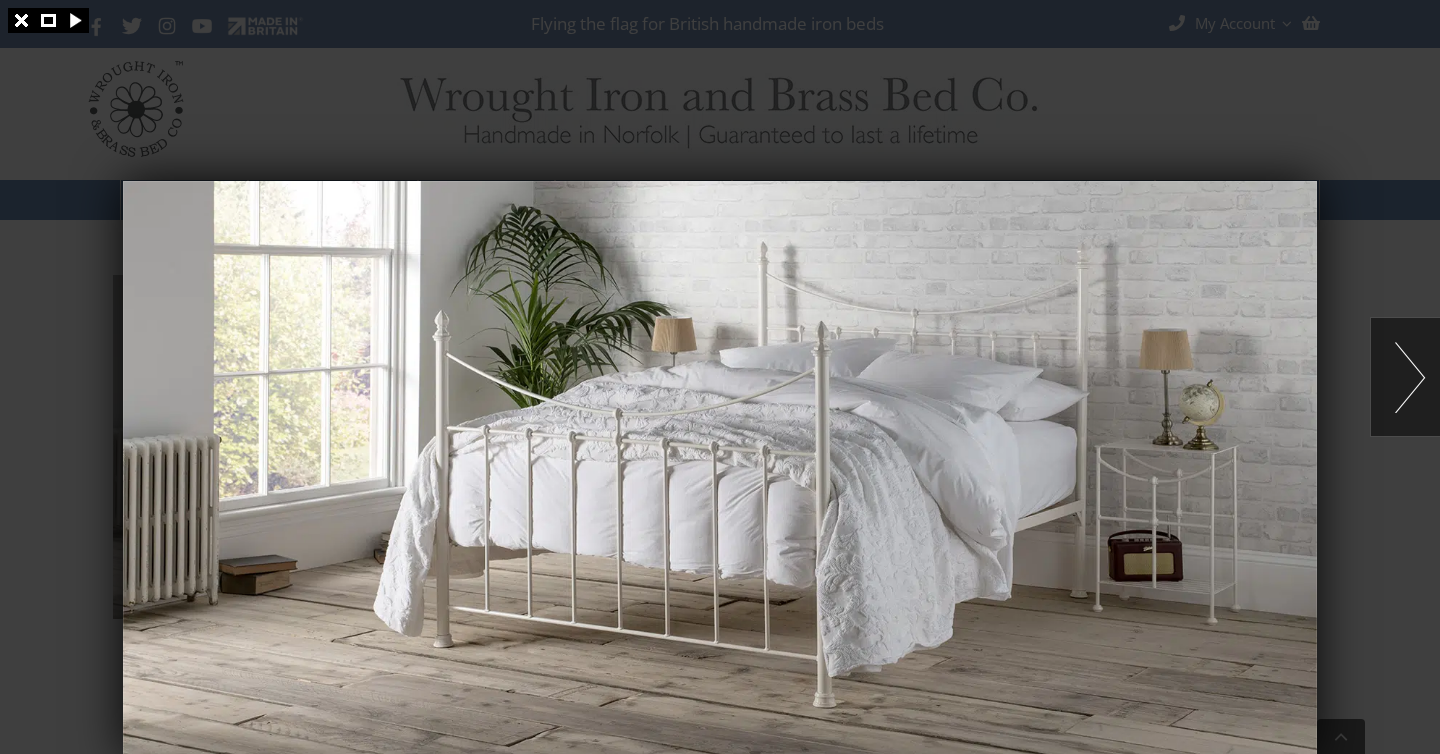 click at bounding box center [1405, 377] 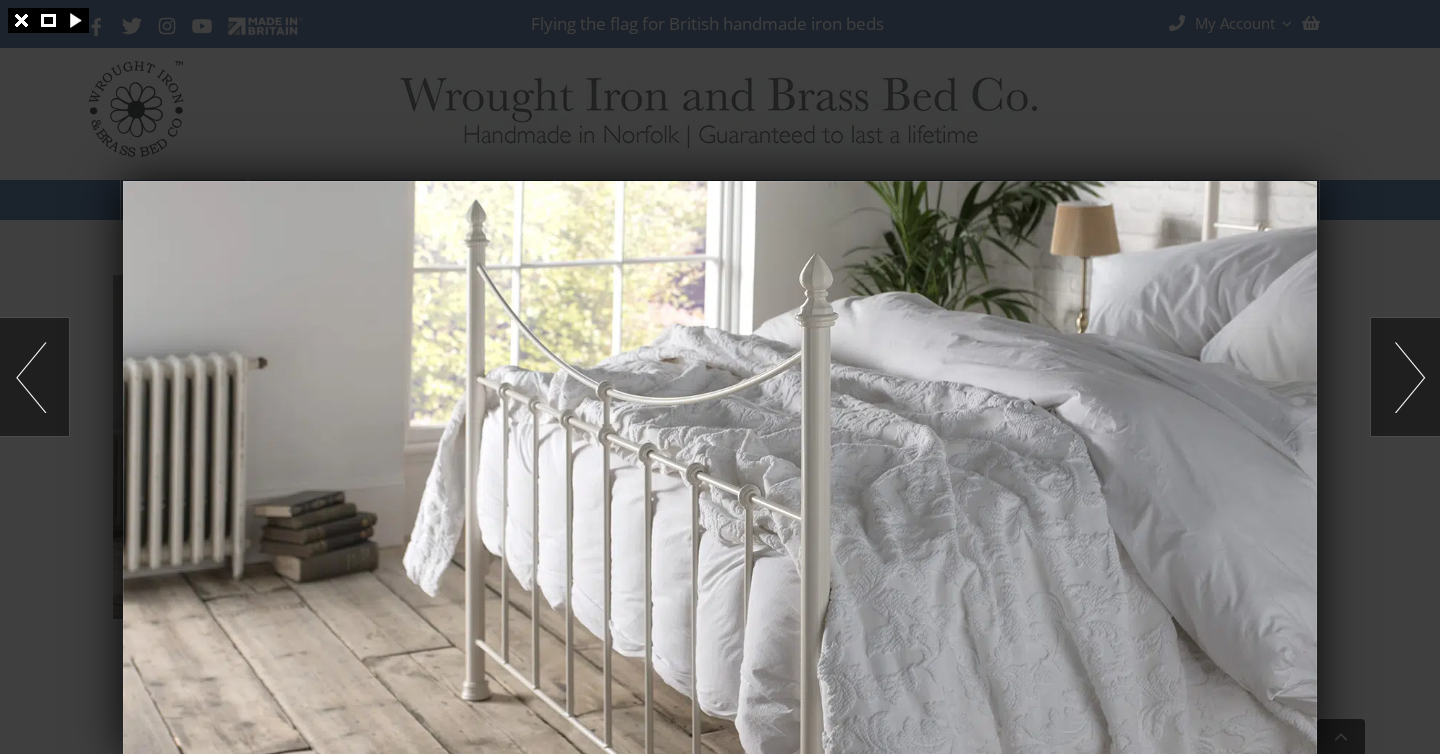 click at bounding box center [1405, 377] 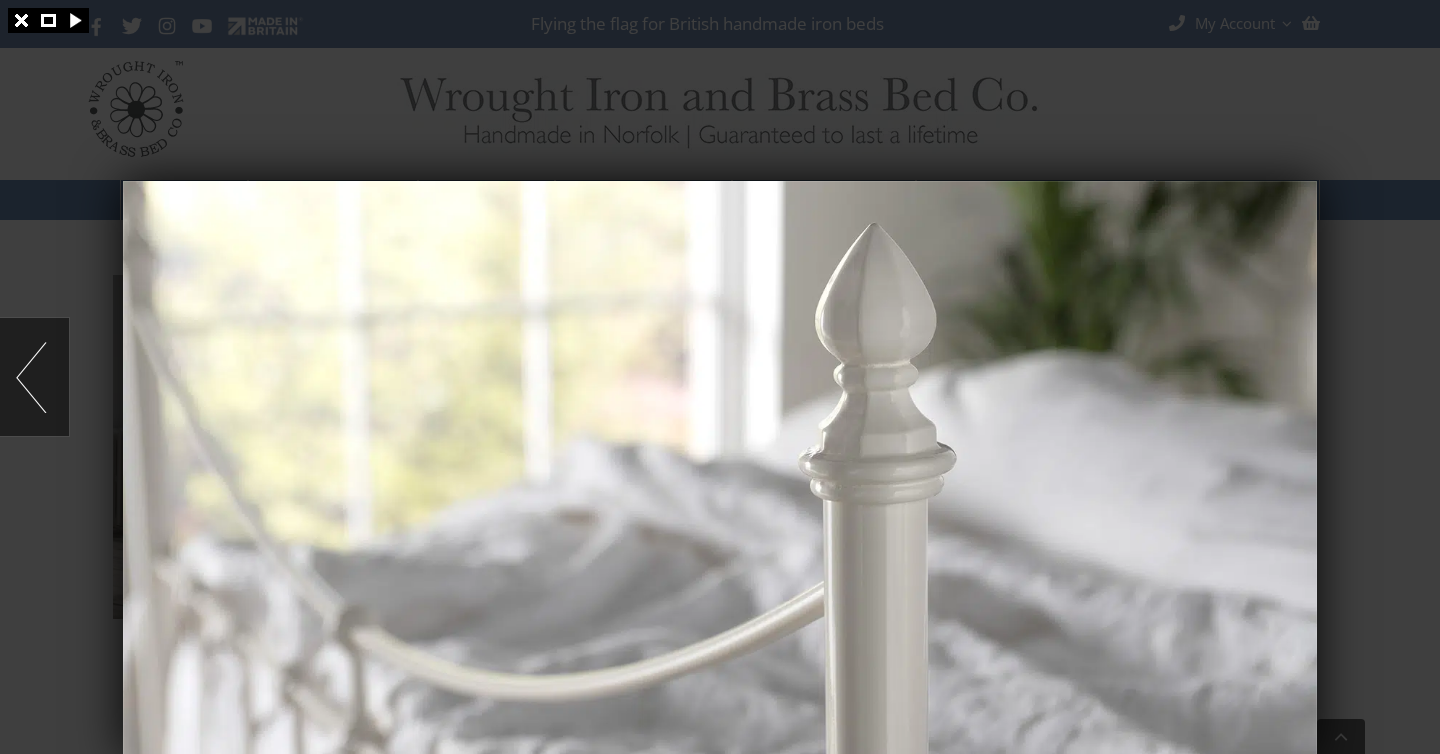 click at bounding box center (720, 377) 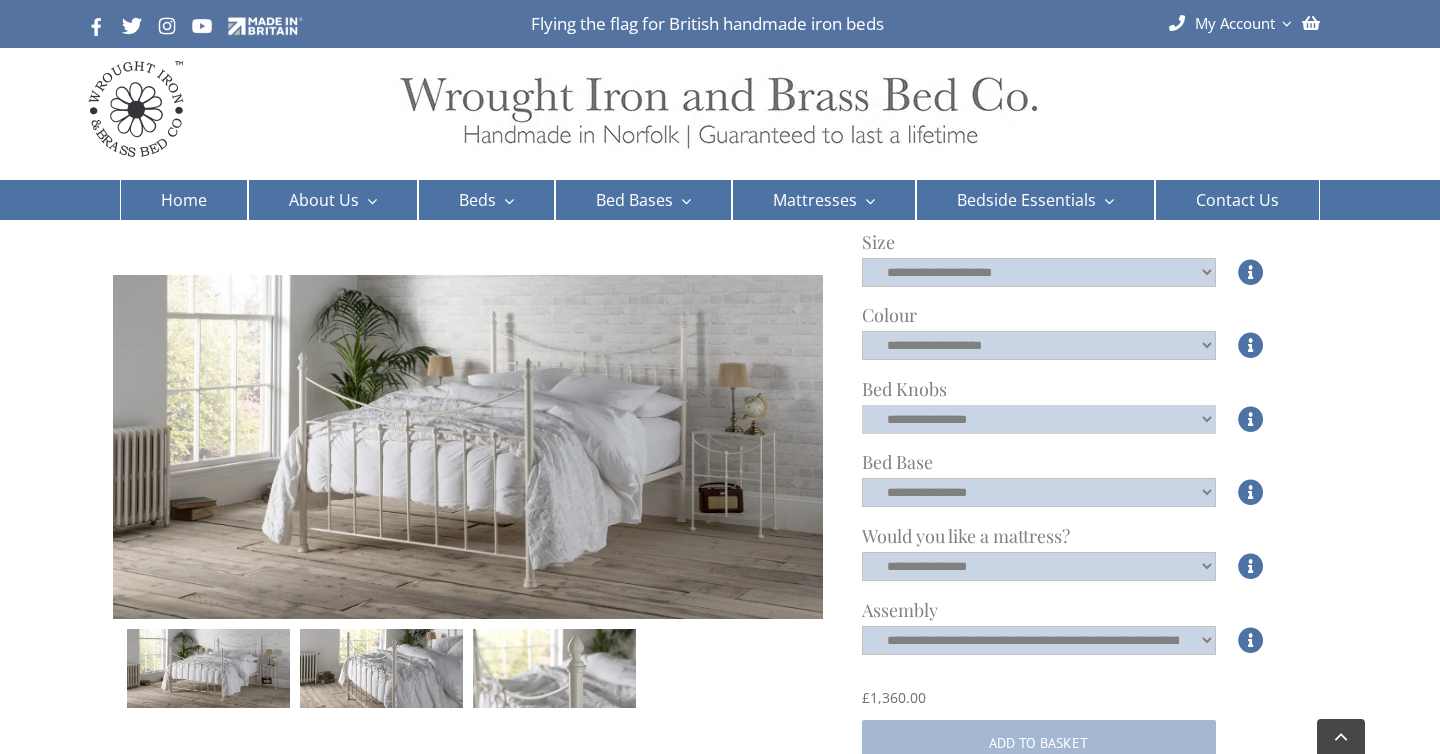 click on "**********" 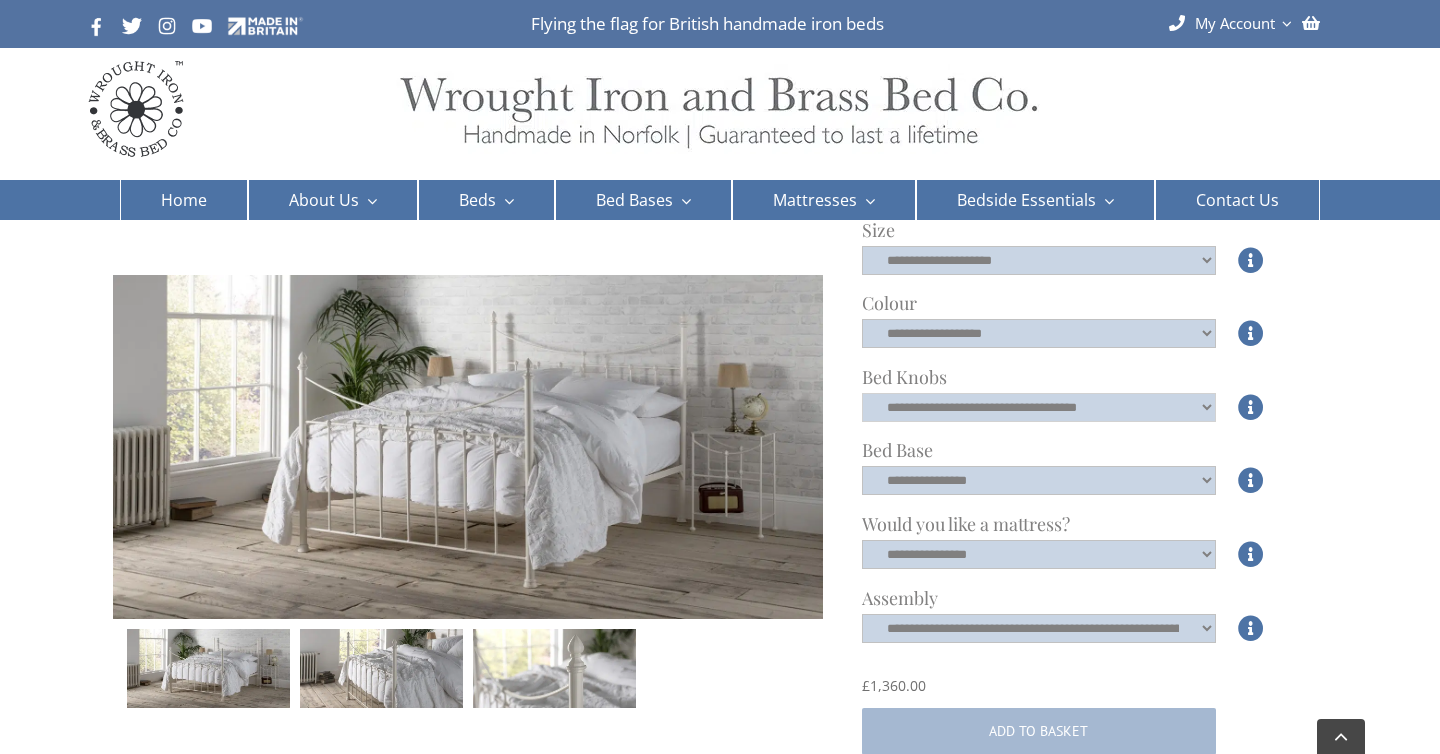 scroll, scrollTop: 421, scrollLeft: 0, axis: vertical 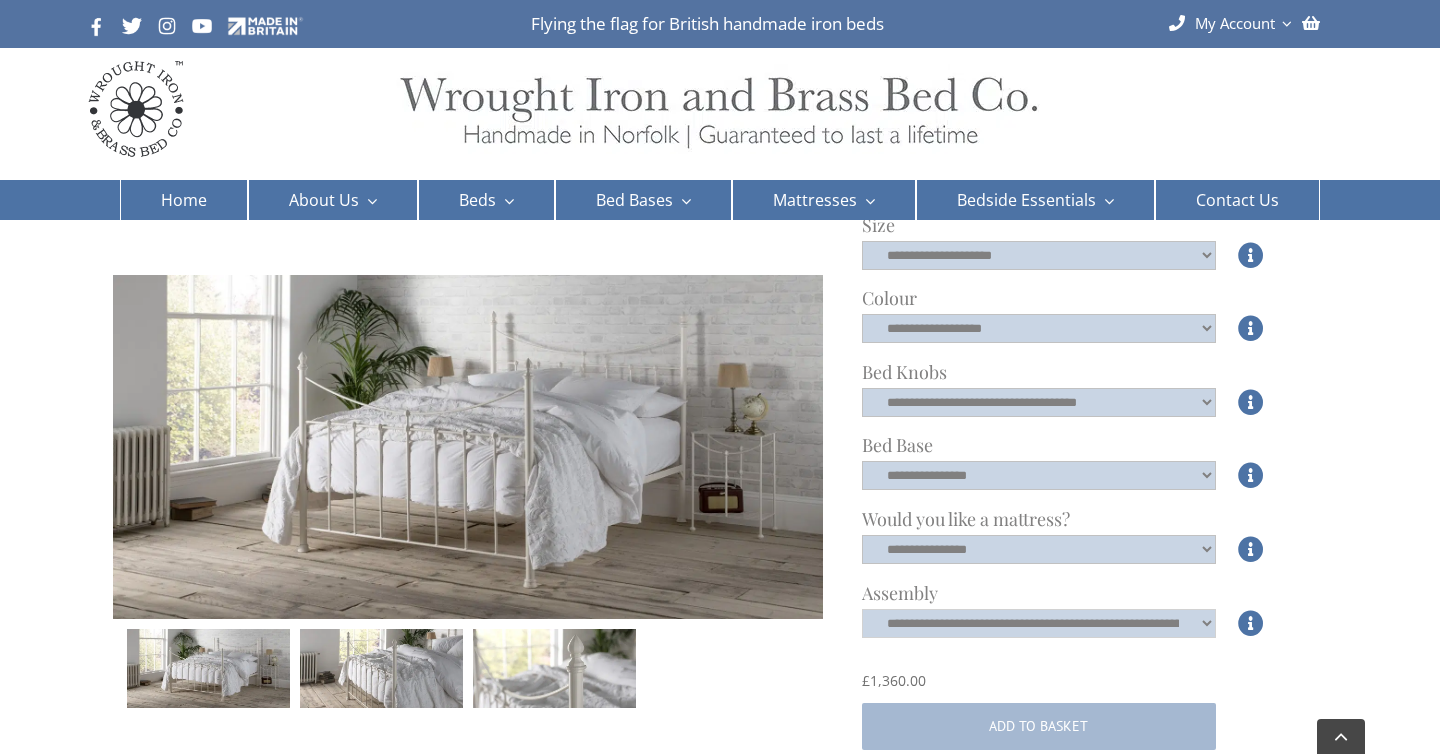 click on "**********" 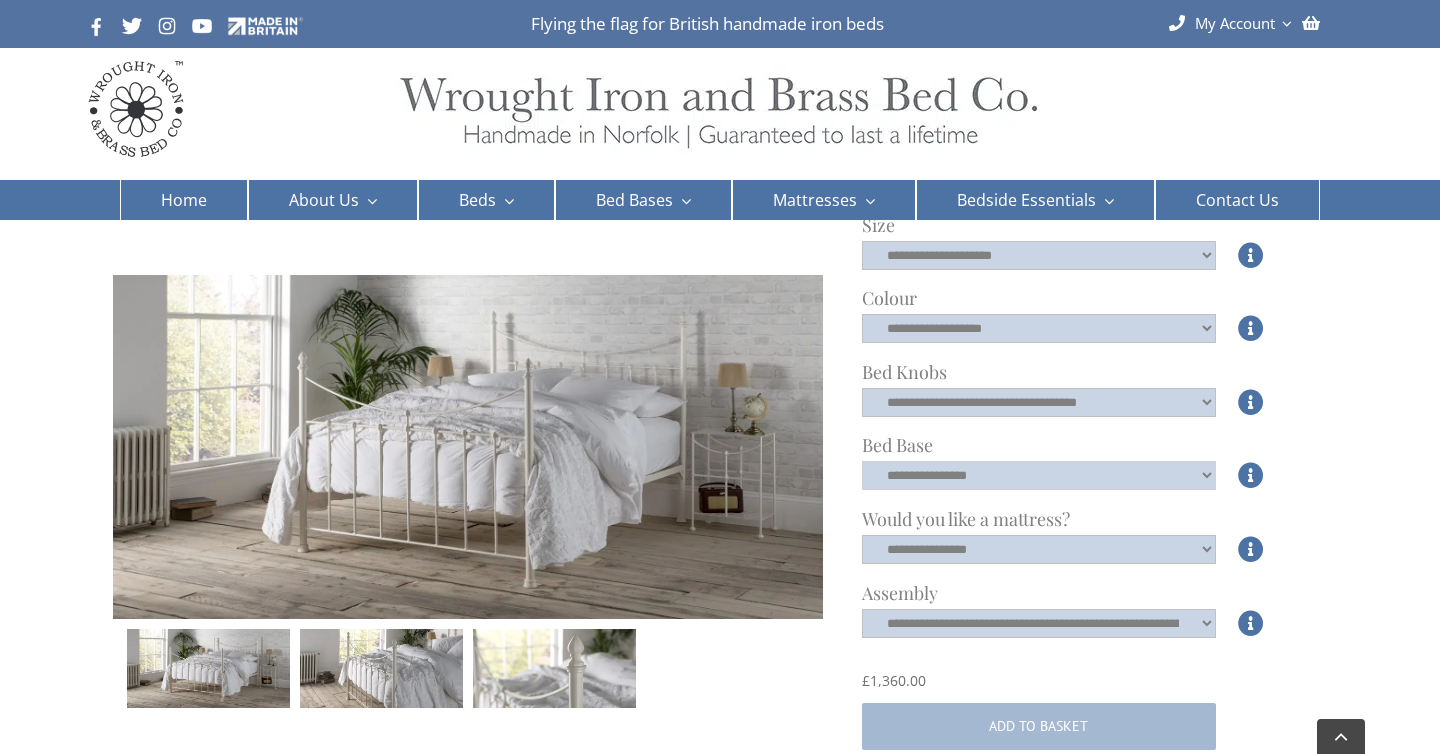 click on "**********" 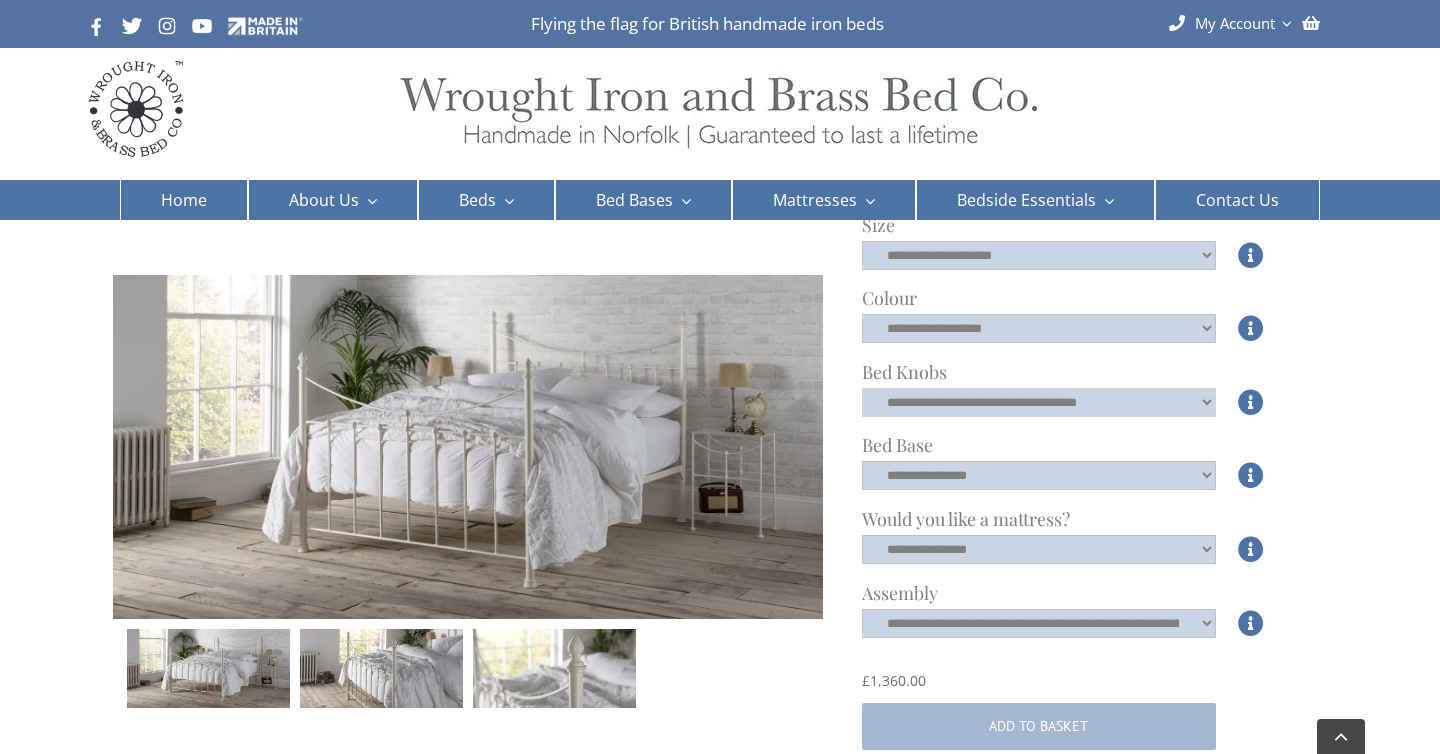 click on "**********" 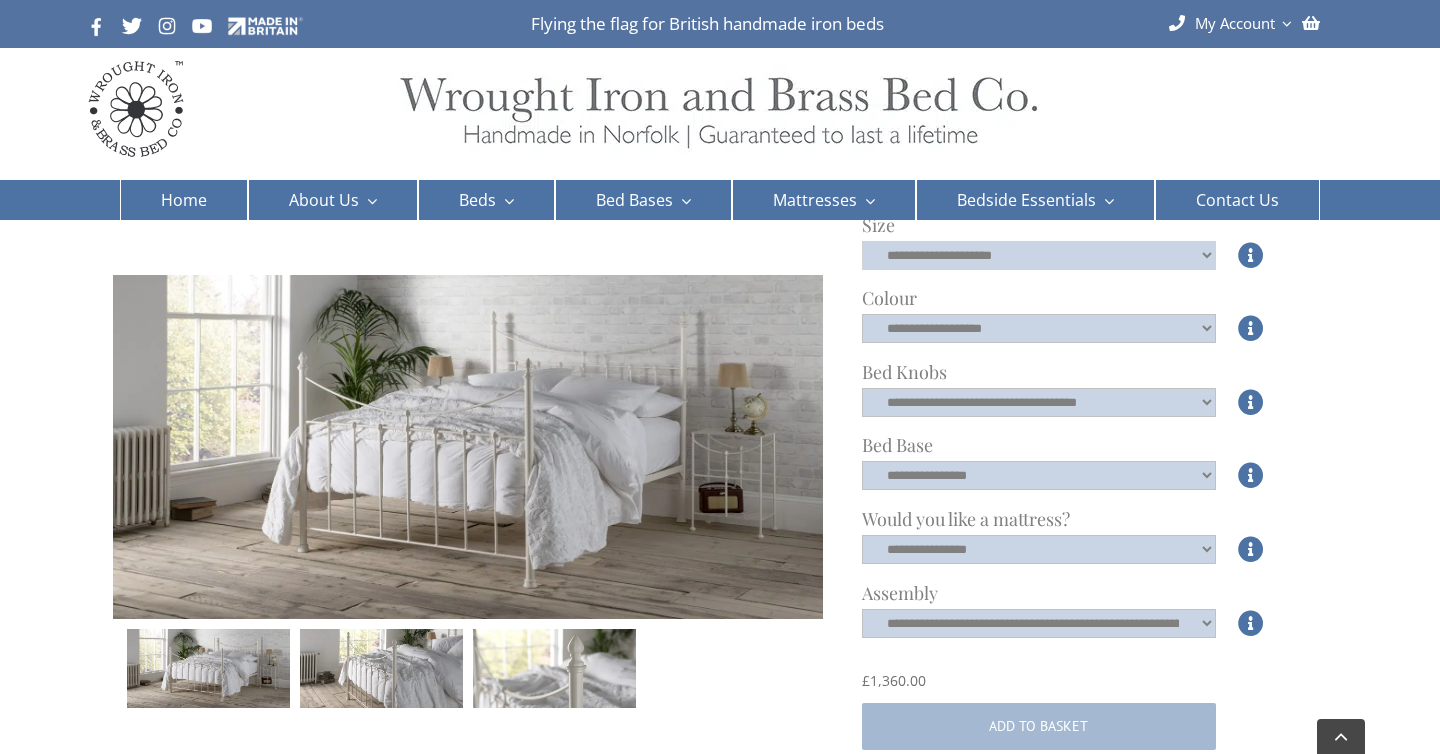 click on "**********" 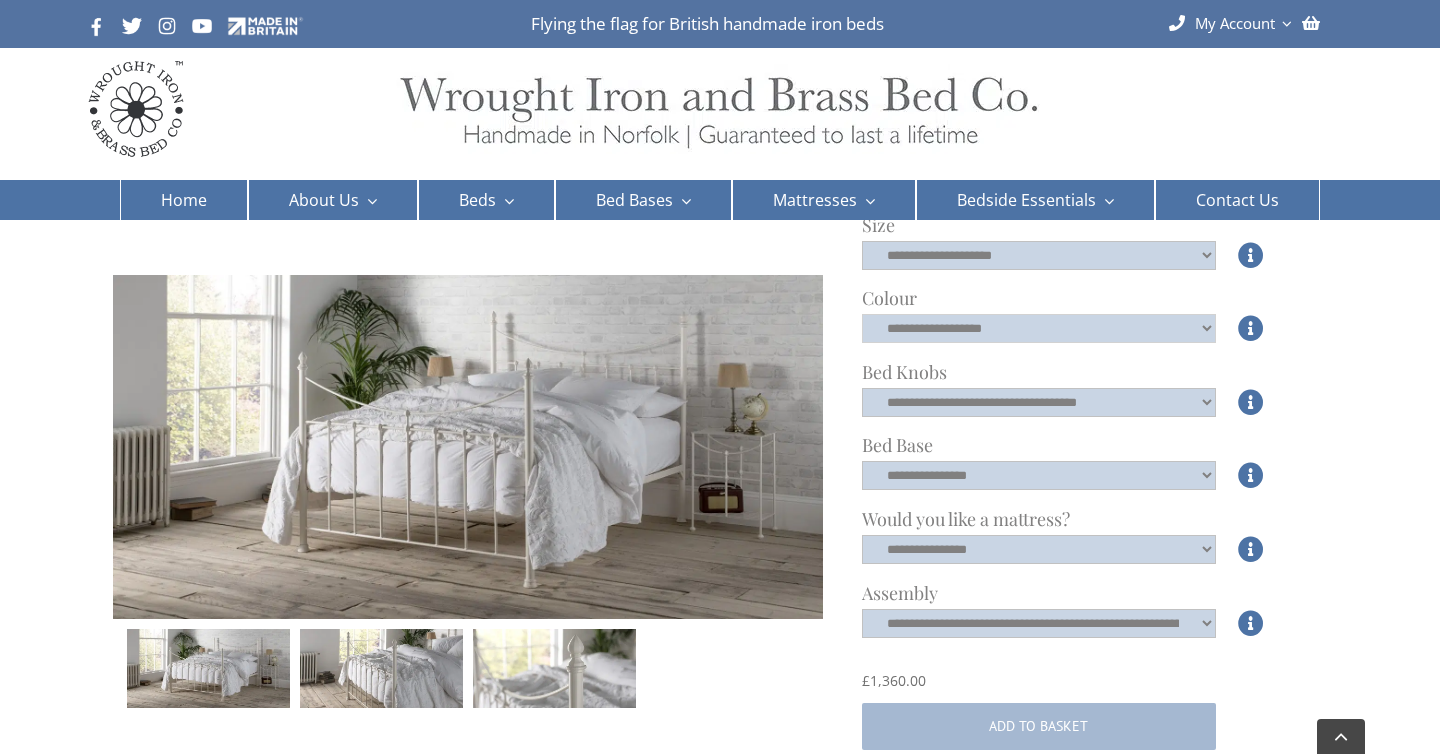 click on "**********" 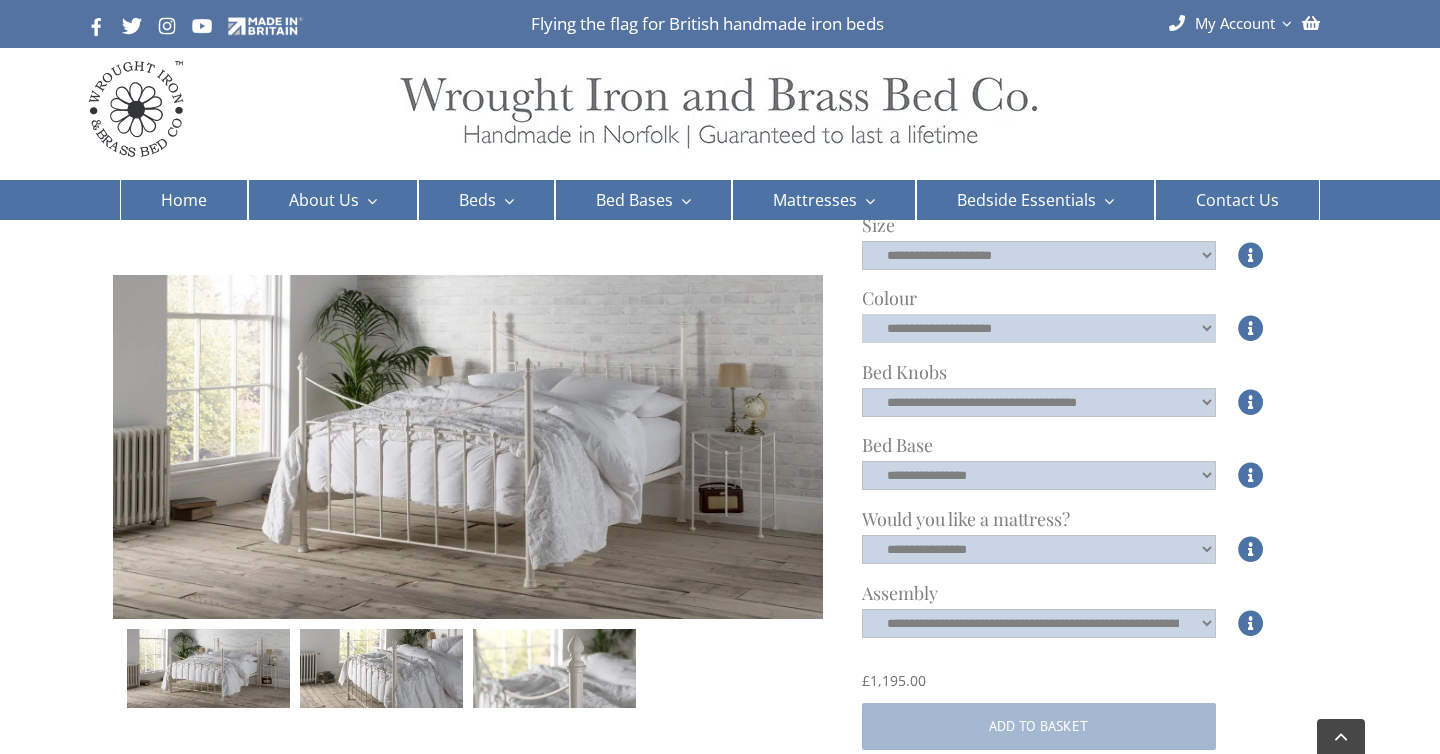 click on "**********" 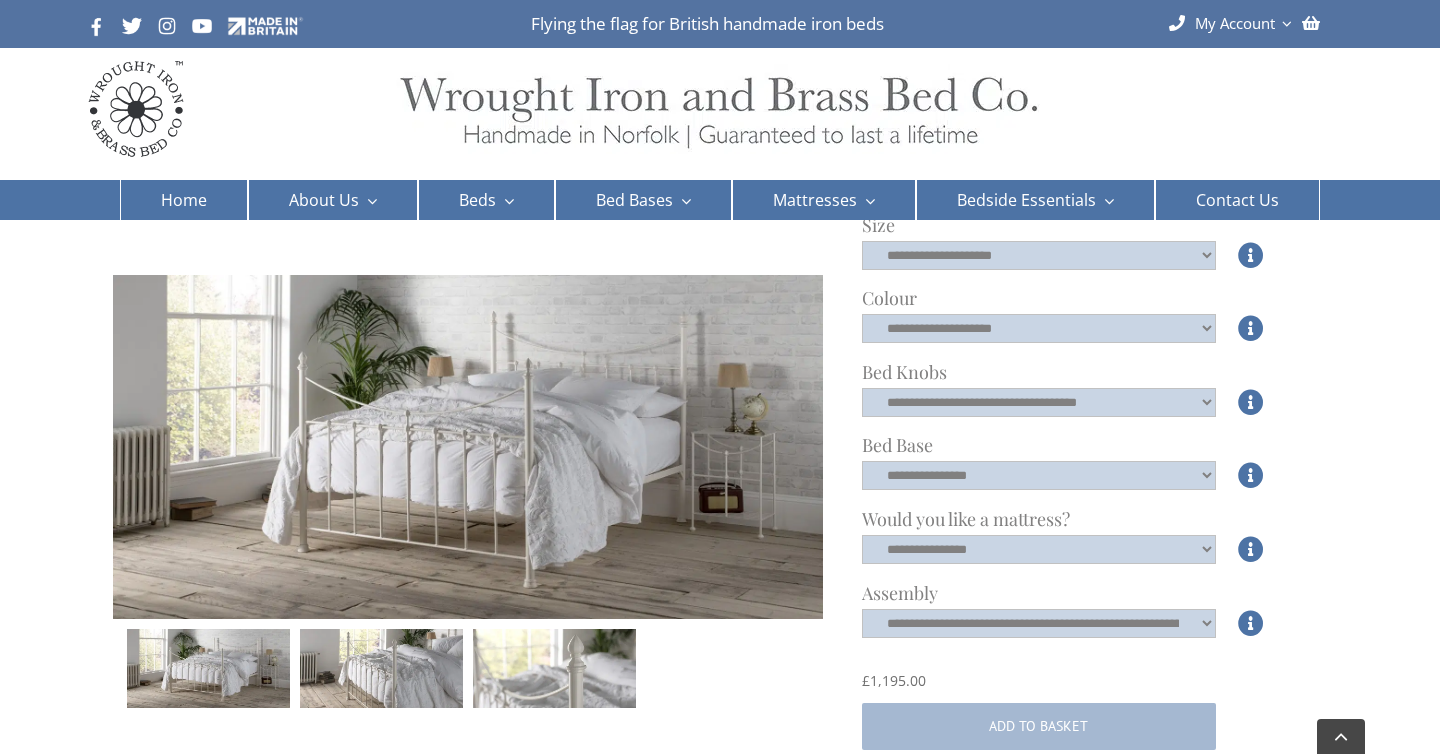 click at bounding box center [554, 668] 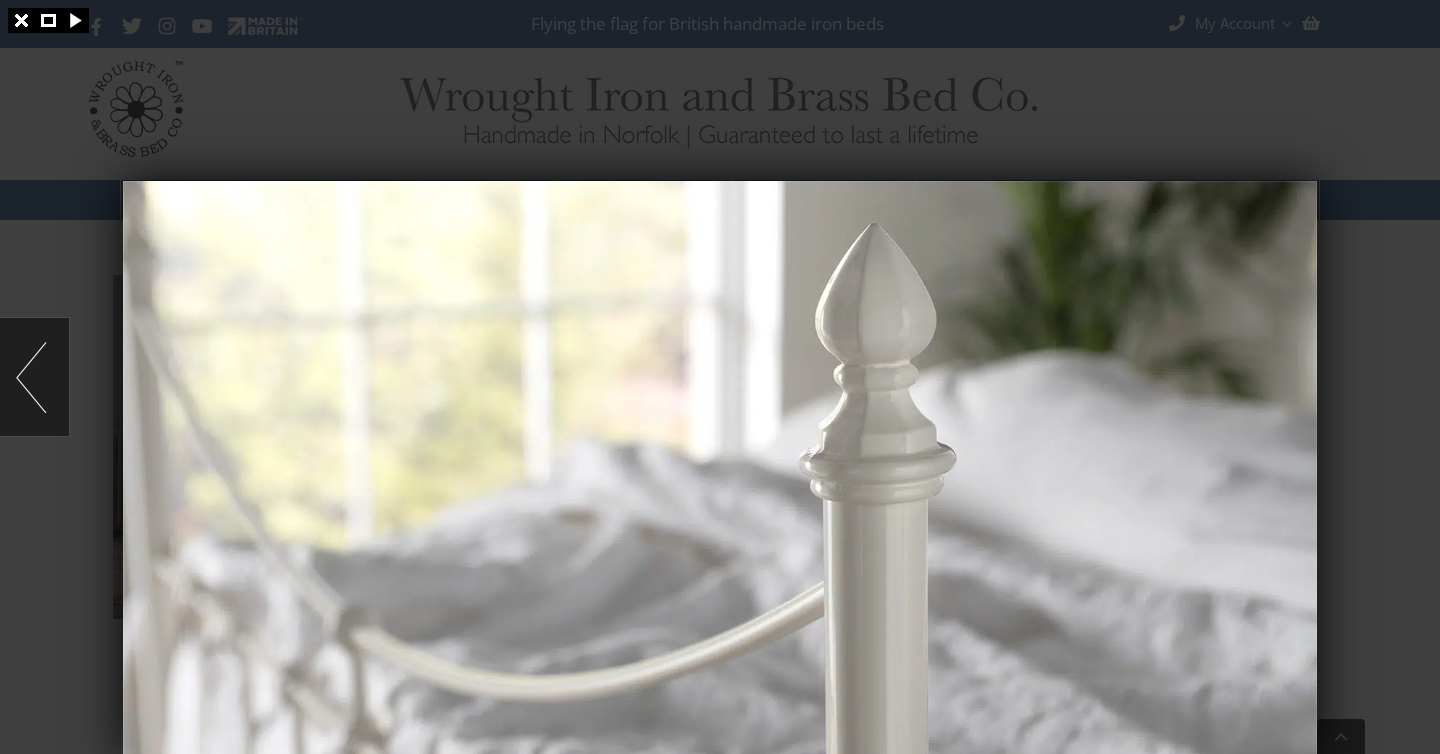 click at bounding box center [34, 377] 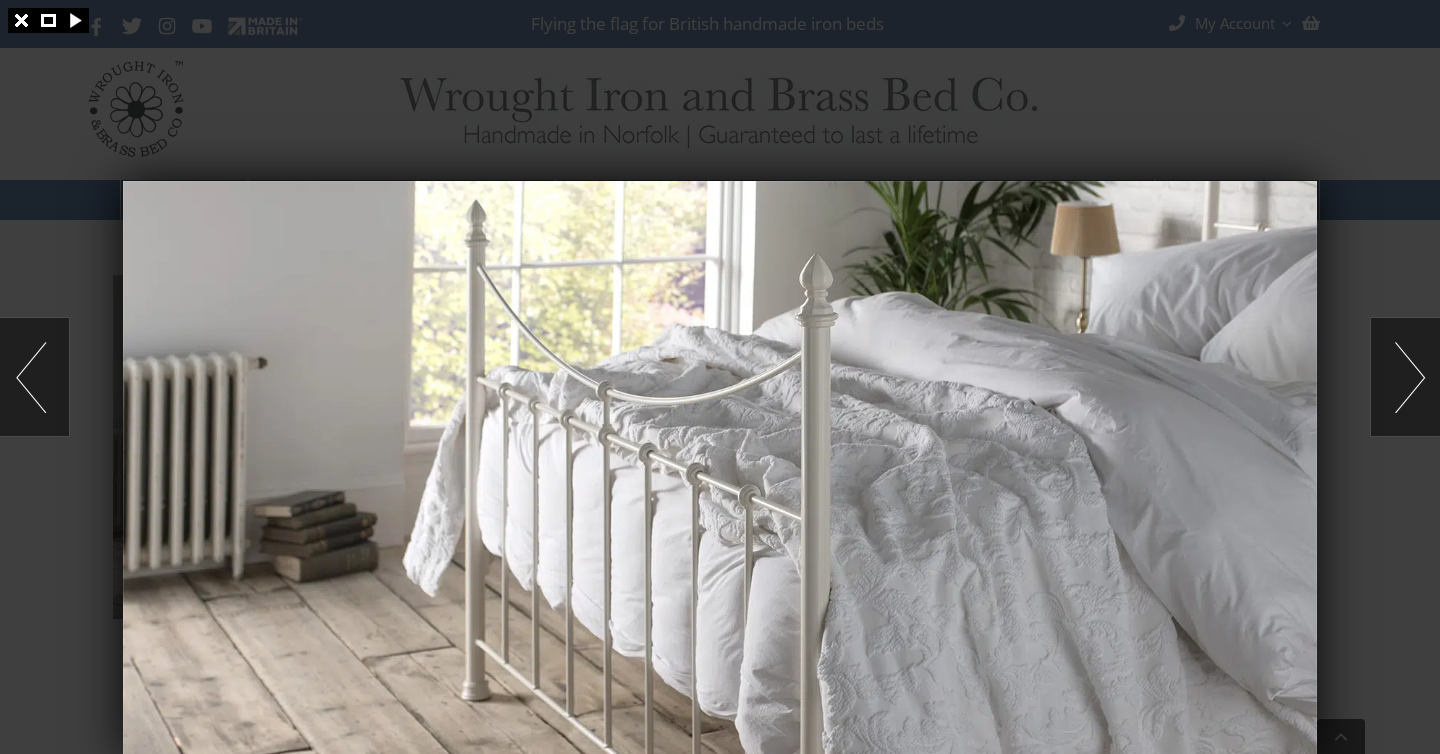 click at bounding box center [34, 377] 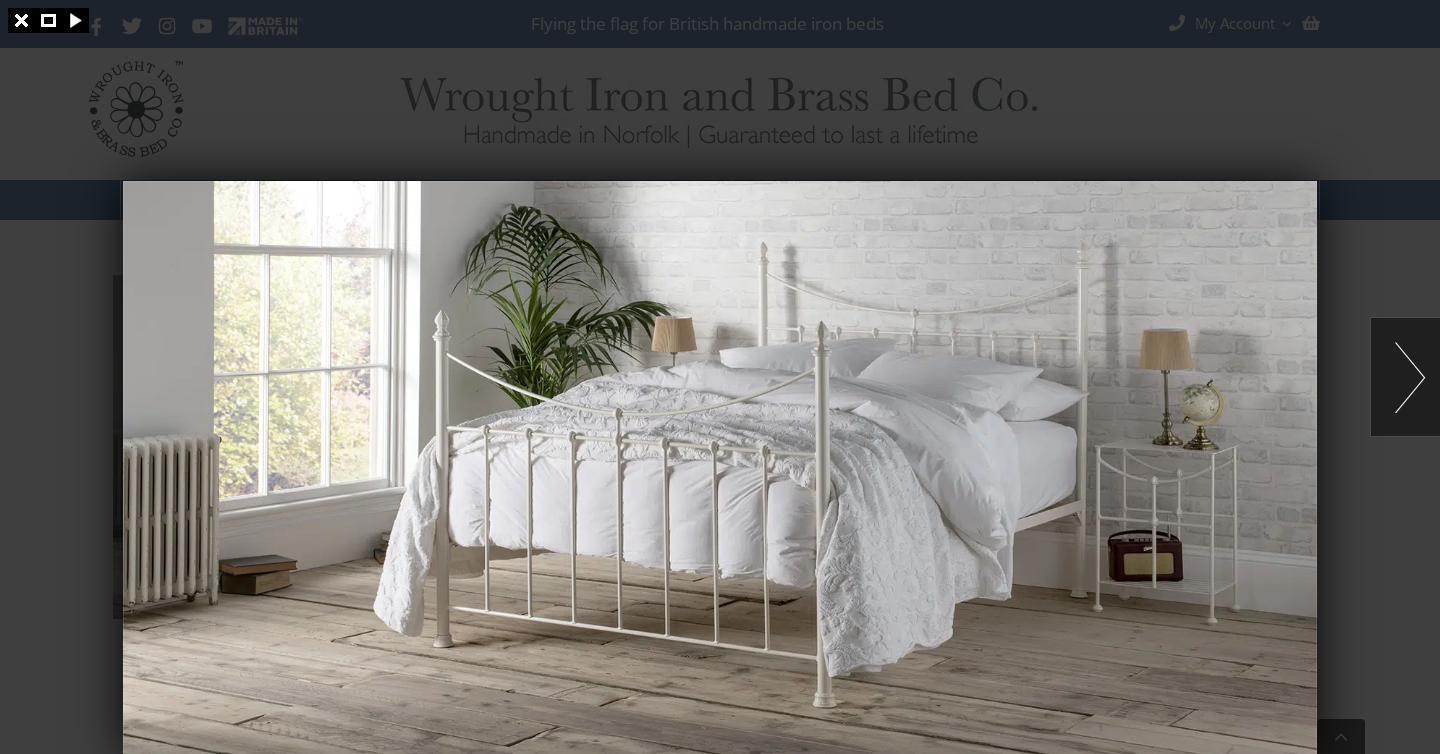 click at bounding box center (720, 377) 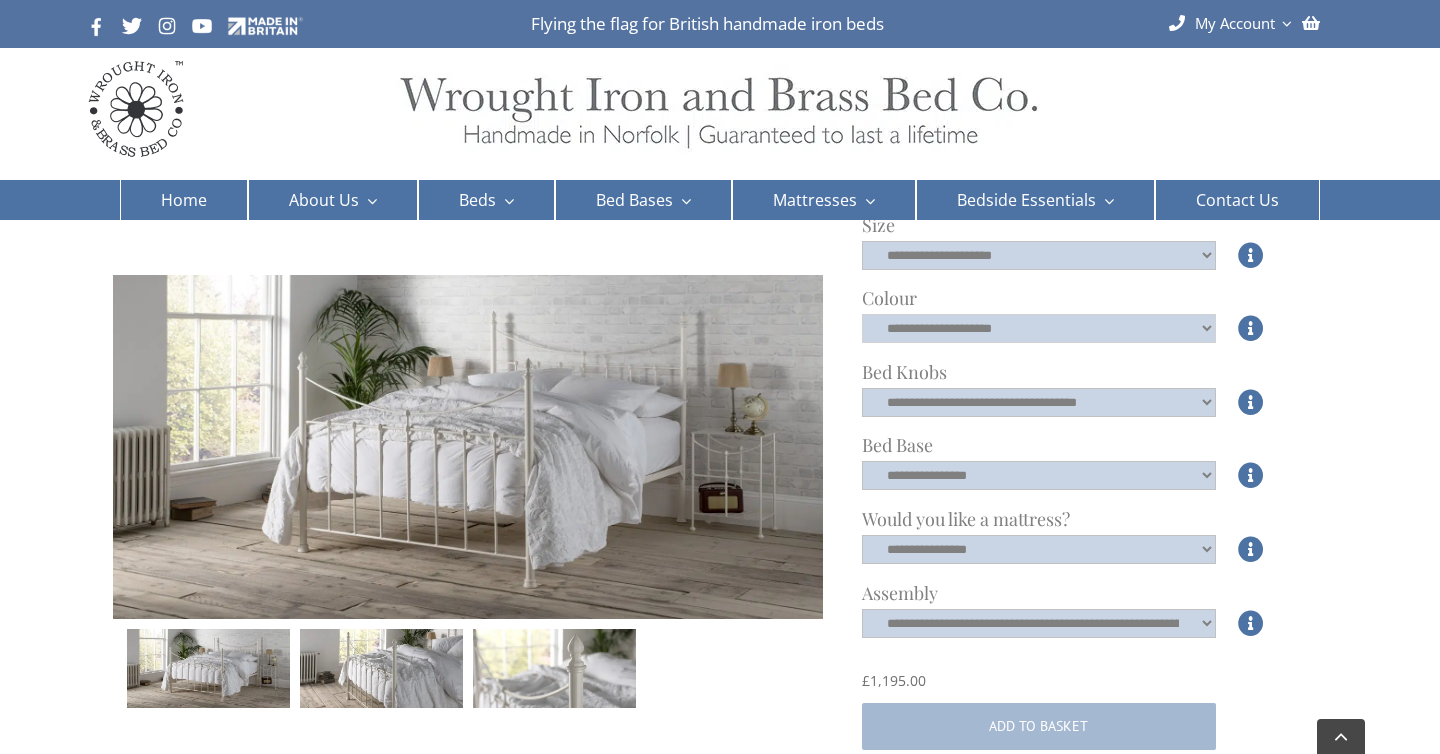 click on "**********" 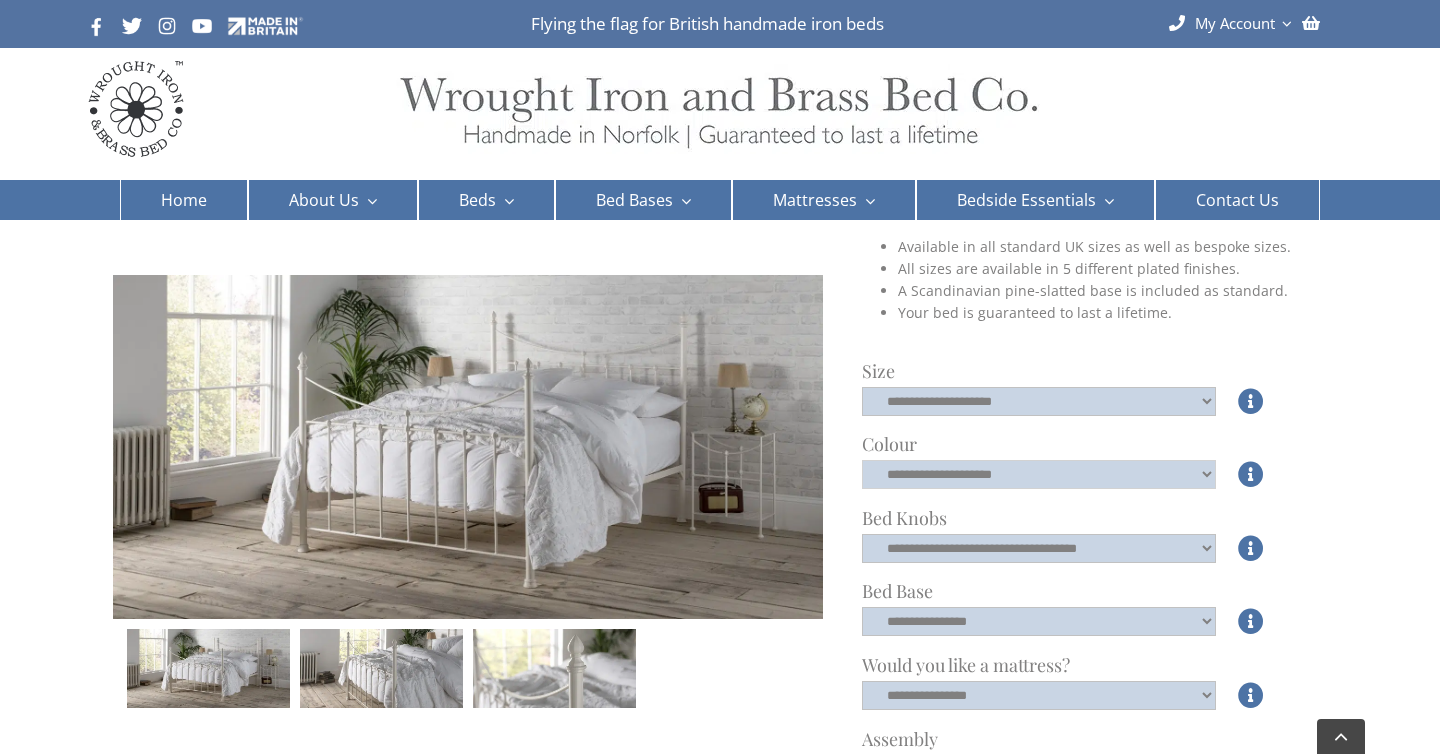 scroll, scrollTop: 272, scrollLeft: 0, axis: vertical 